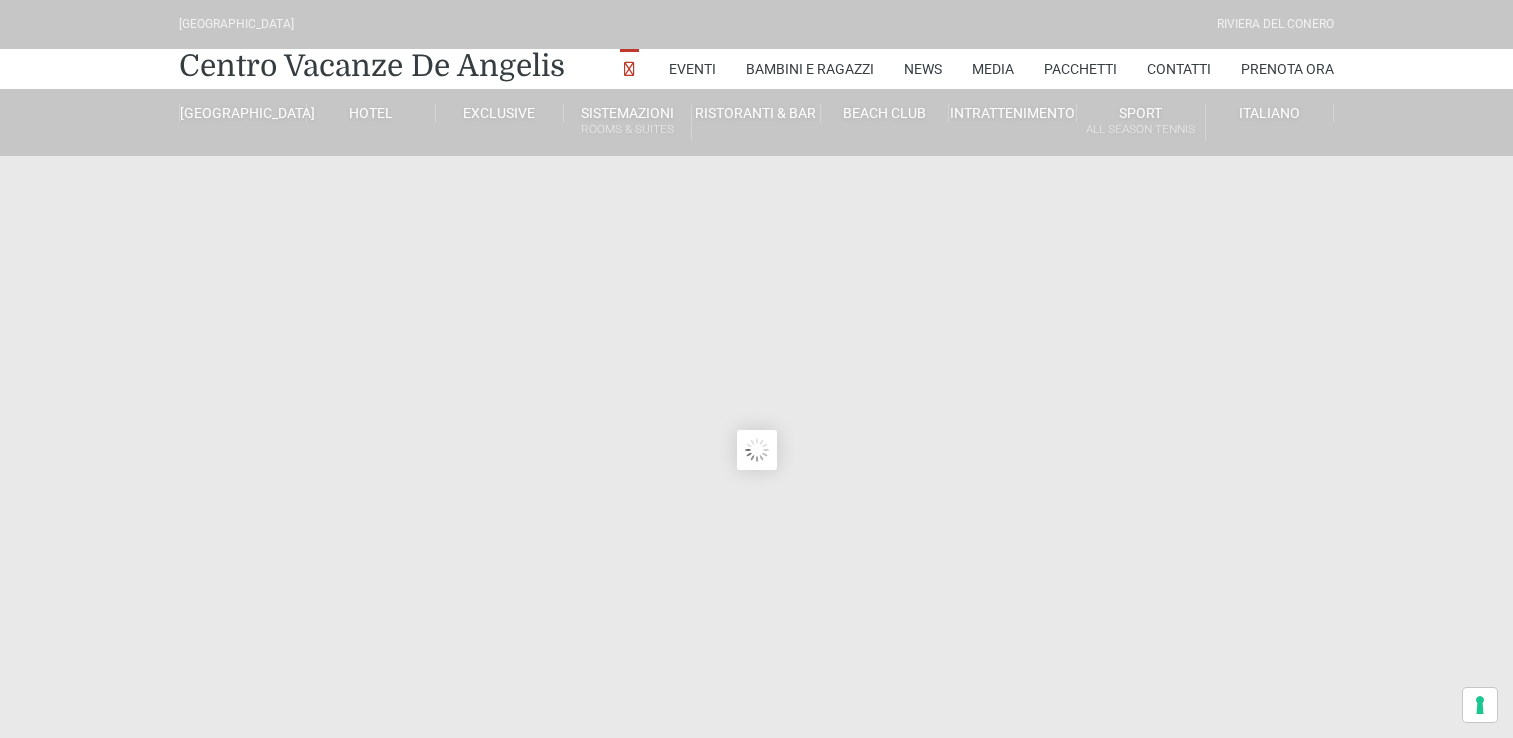 scroll, scrollTop: 0, scrollLeft: 0, axis: both 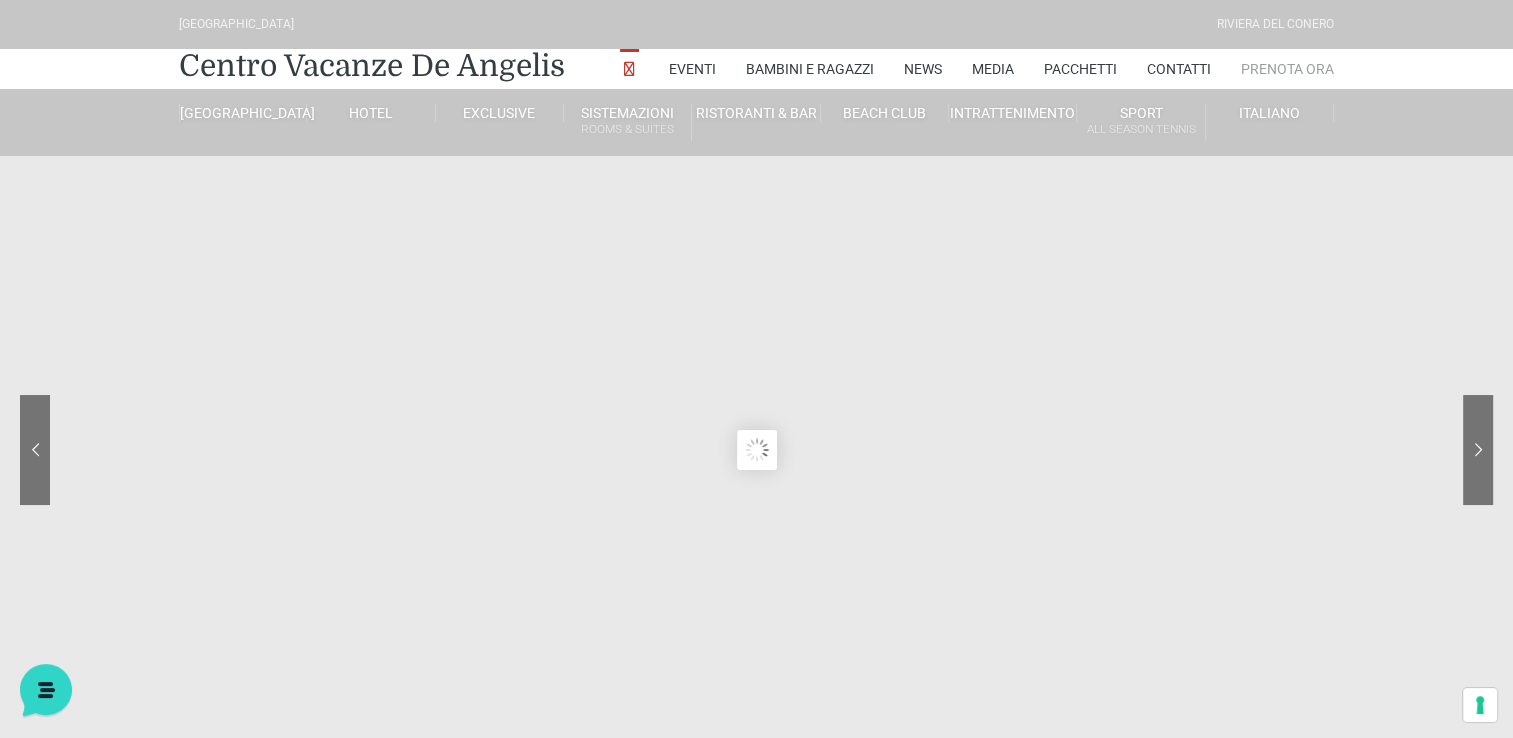 click on "Prenota Ora" at bounding box center (1287, 69) 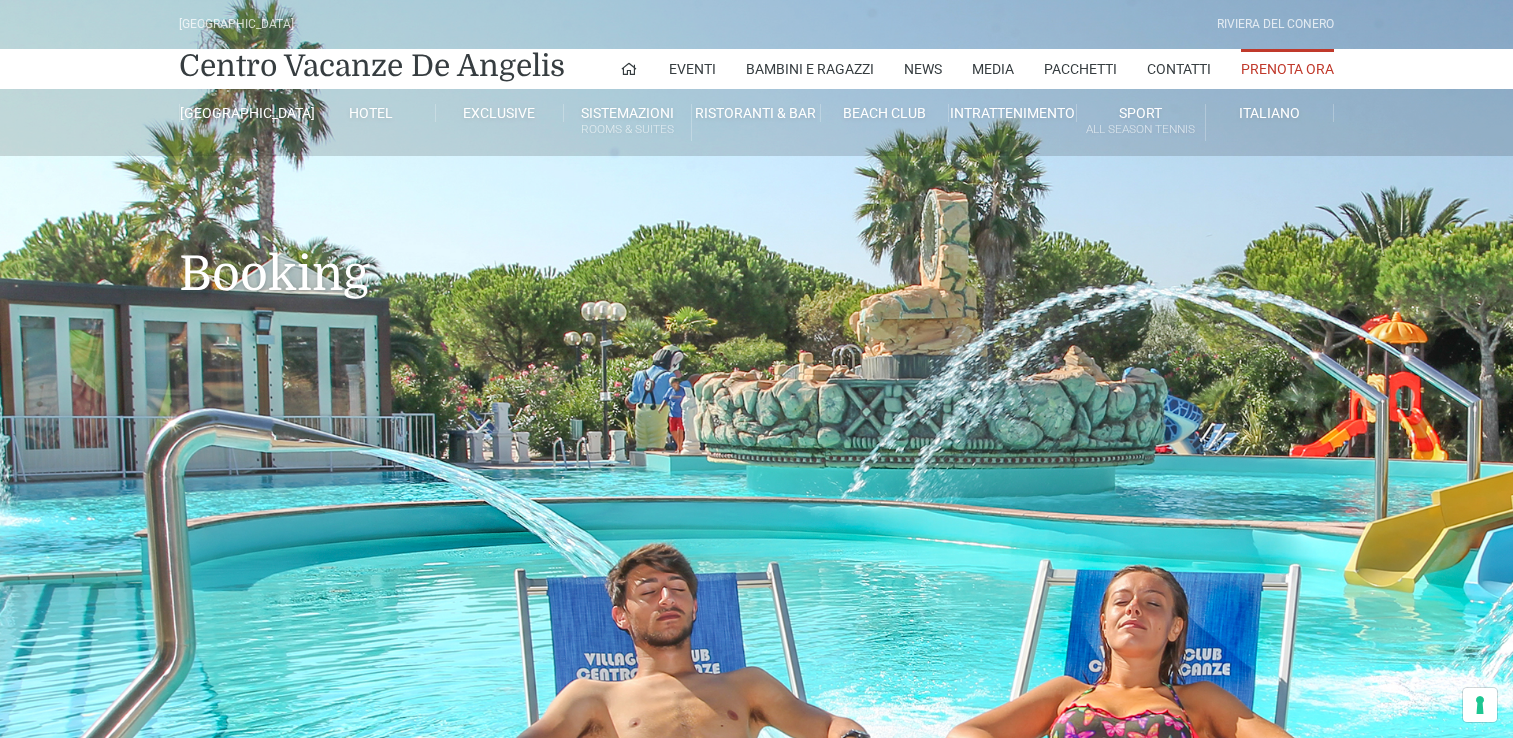 scroll, scrollTop: 0, scrollLeft: 0, axis: both 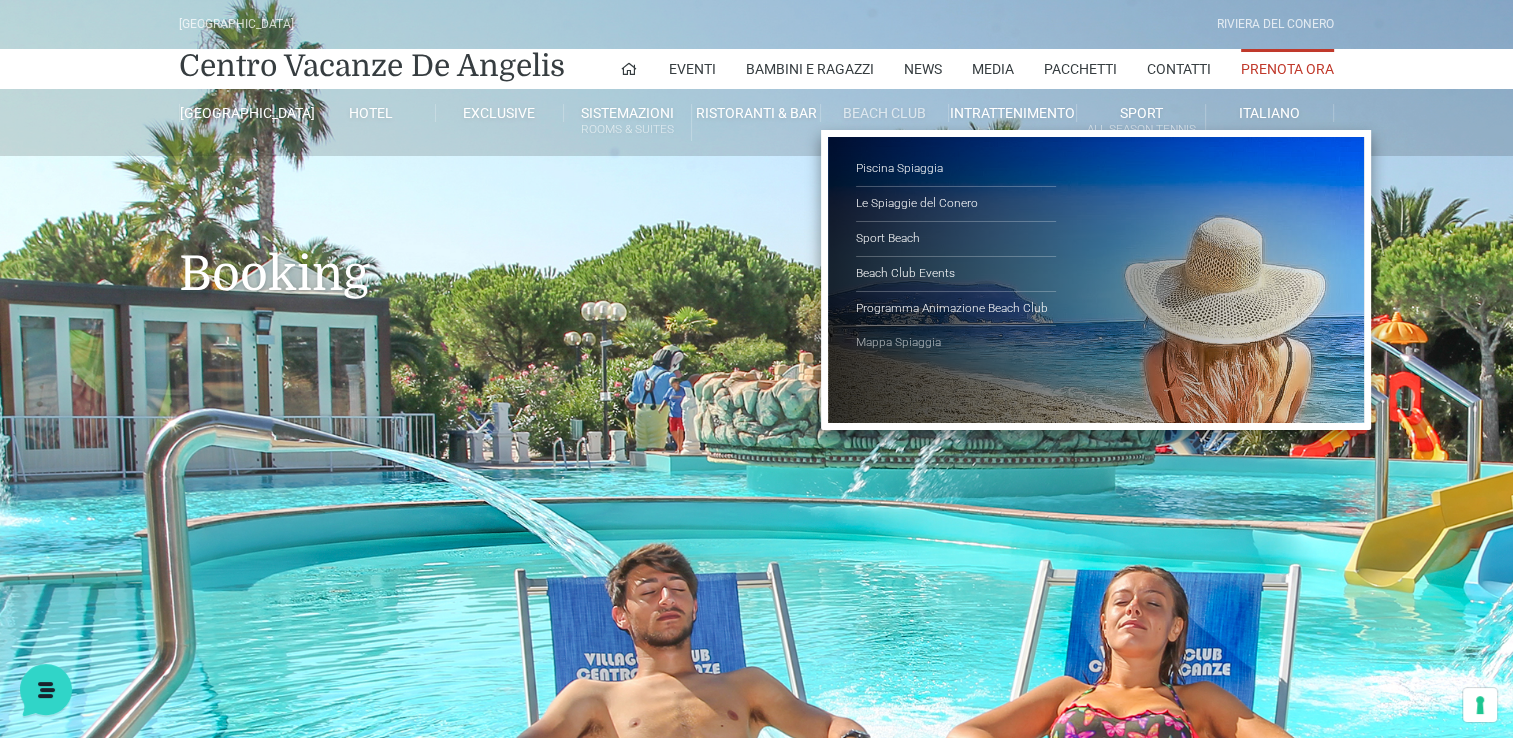 click on "Mappa Spiaggia" at bounding box center (956, 343) 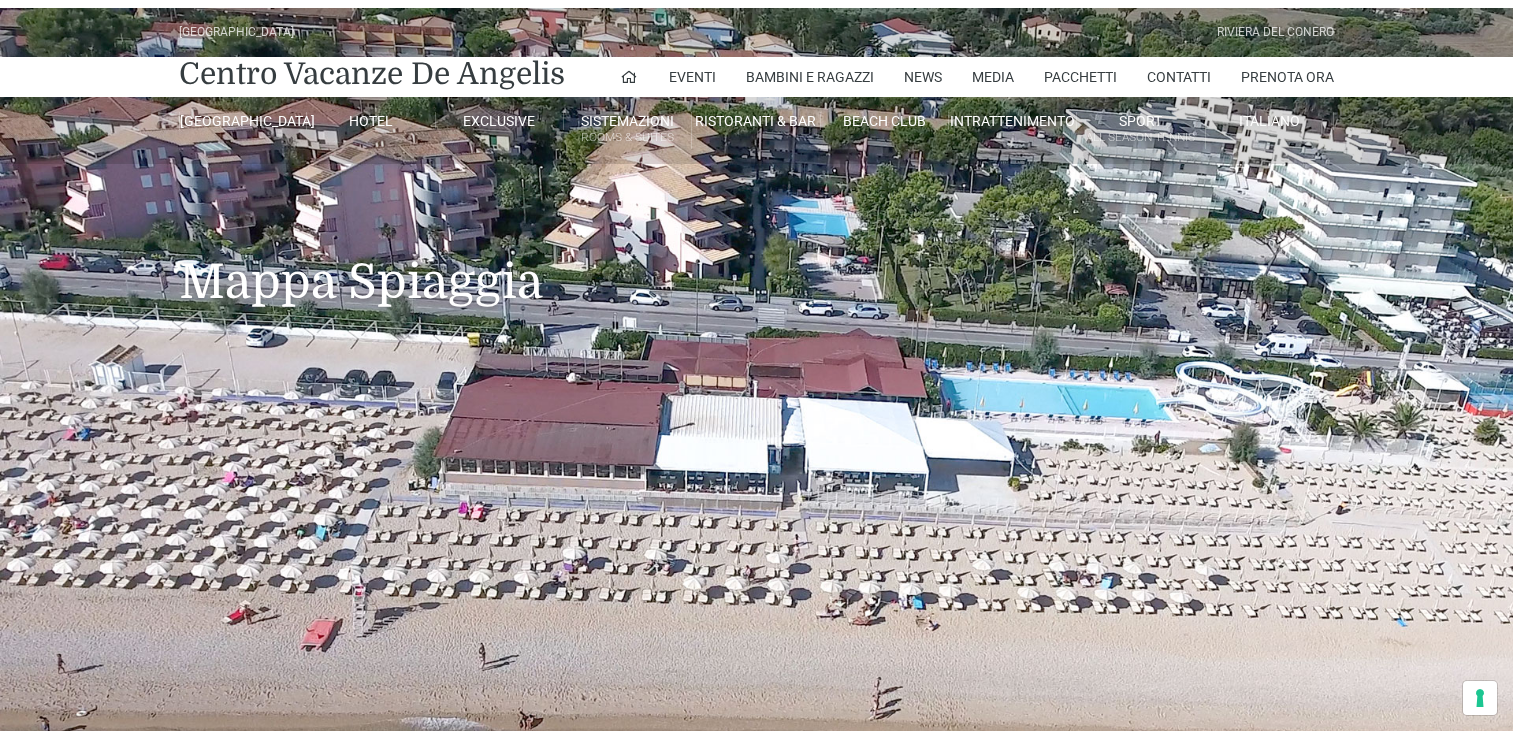 scroll, scrollTop: 0, scrollLeft: 0, axis: both 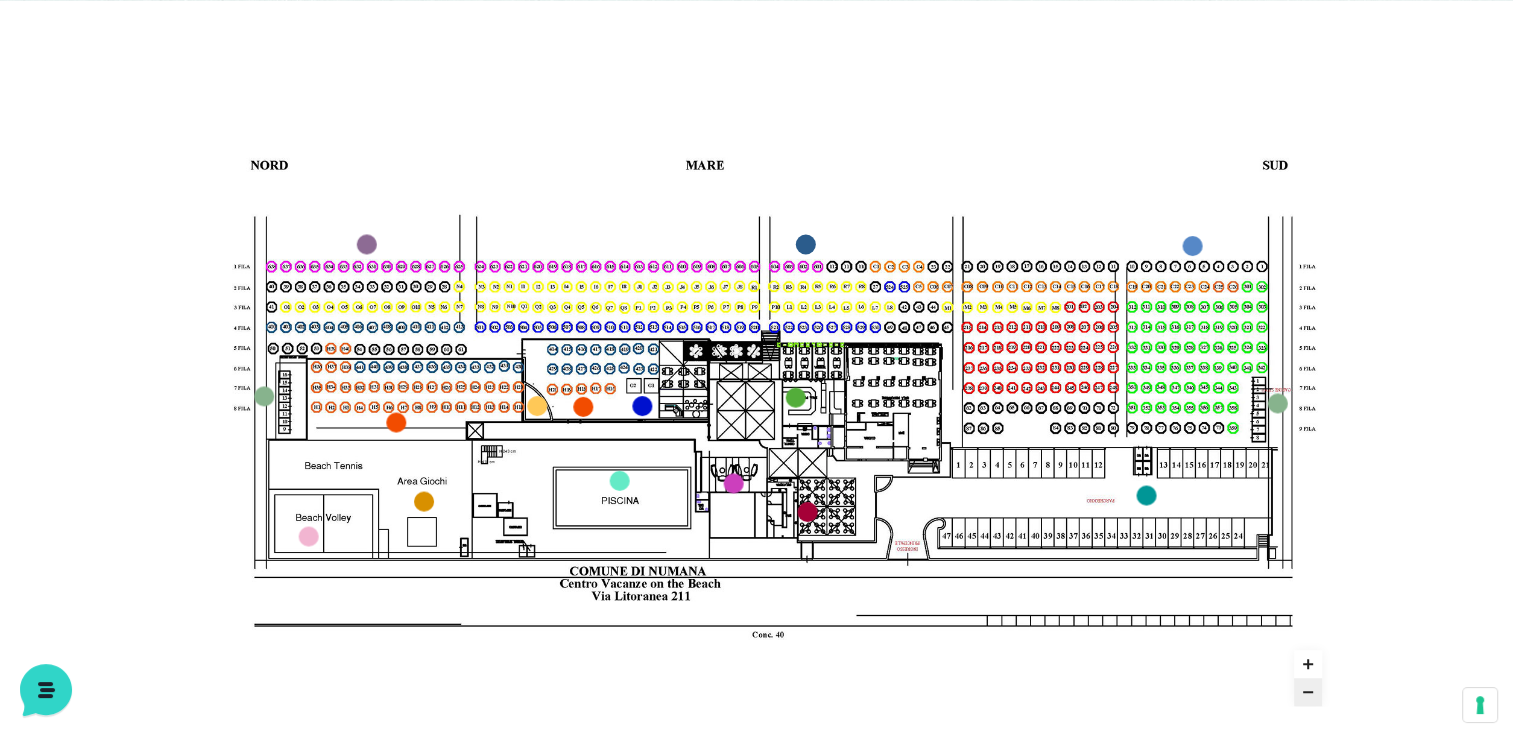 click 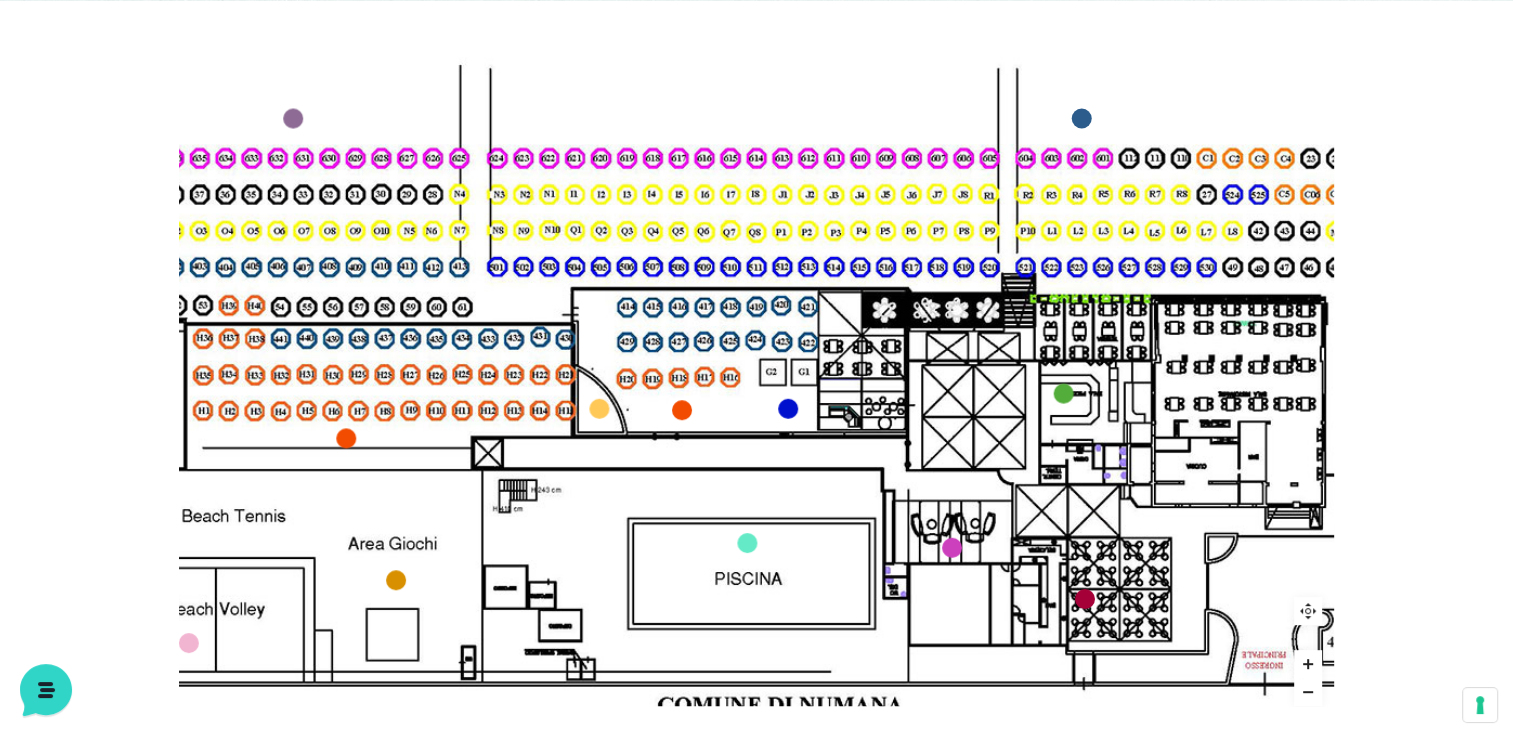 drag, startPoint x: 1088, startPoint y: 593, endPoint x: 1424, endPoint y: 628, distance: 337.818 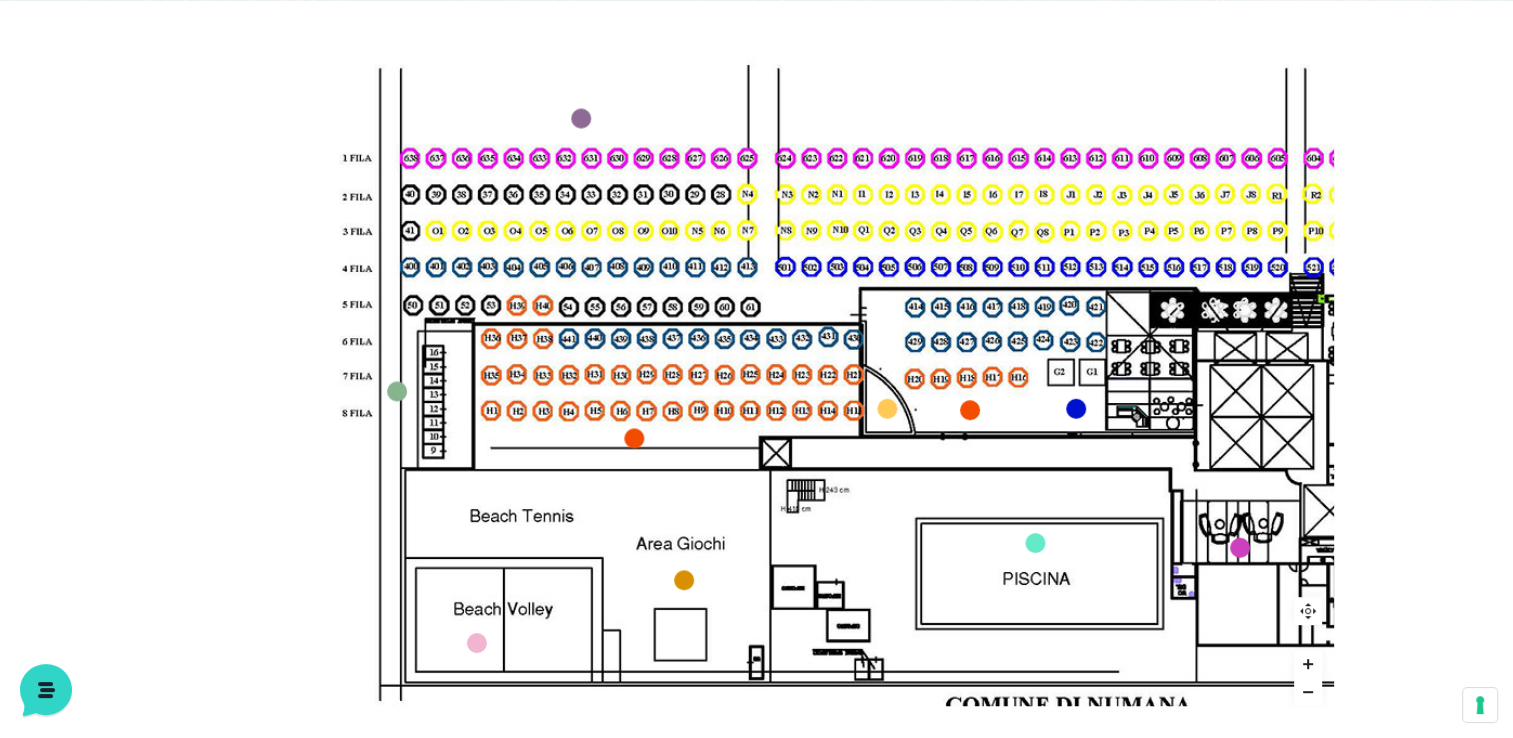 drag, startPoint x: 520, startPoint y: 703, endPoint x: 798, endPoint y: 749, distance: 281.78006 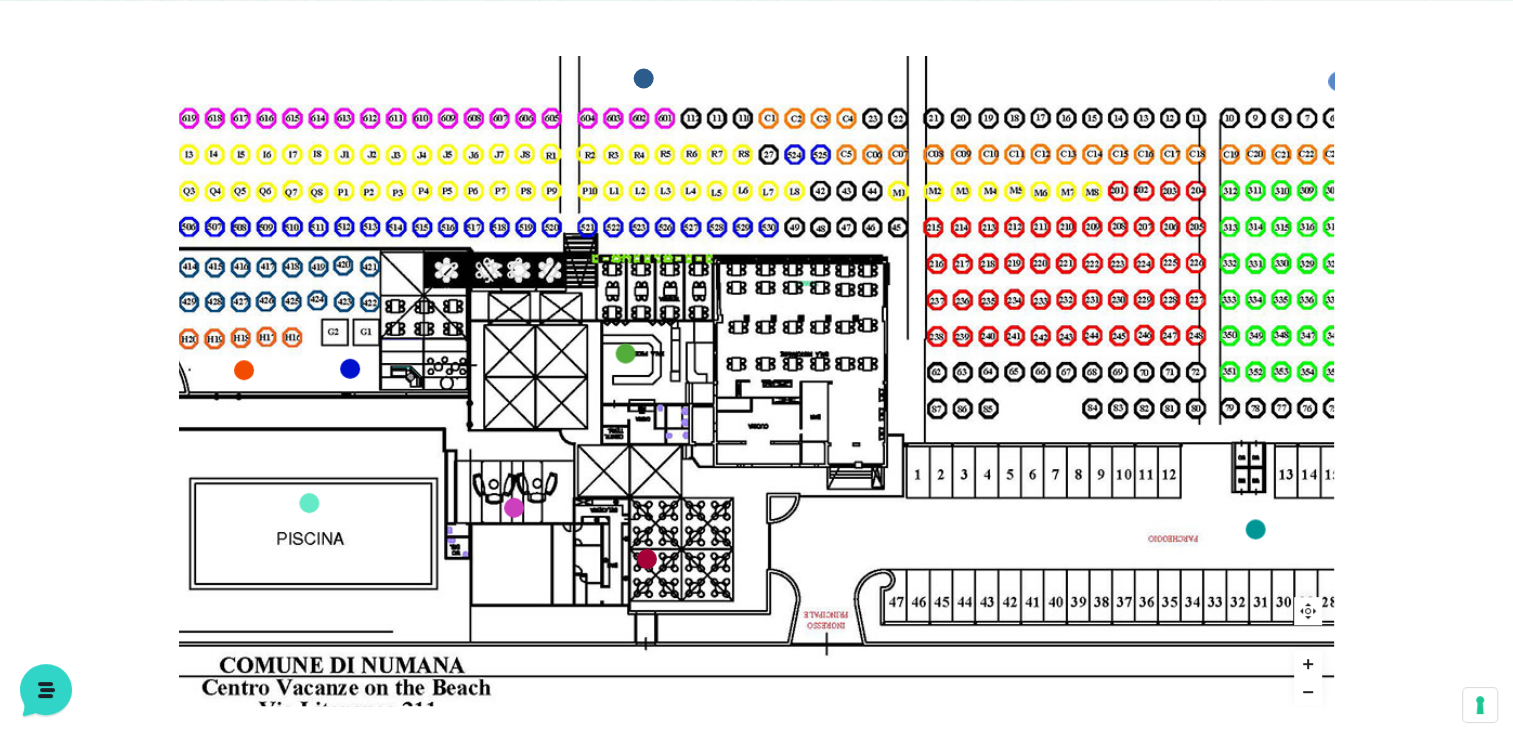 drag, startPoint x: 944, startPoint y: 96, endPoint x: 236, endPoint y: -74, distance: 728.1236 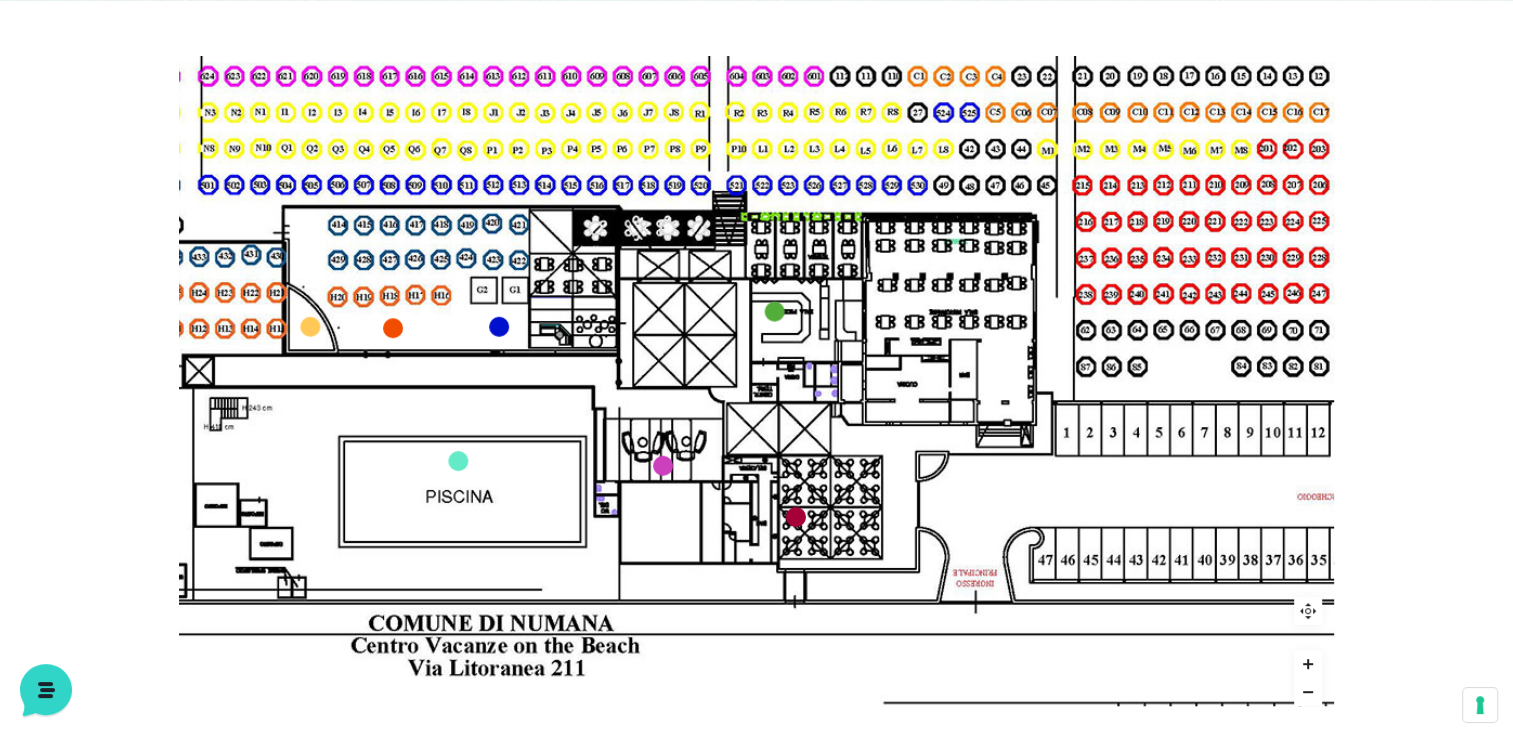 drag, startPoint x: 300, startPoint y: 443, endPoint x: 423, endPoint y: 399, distance: 130.63307 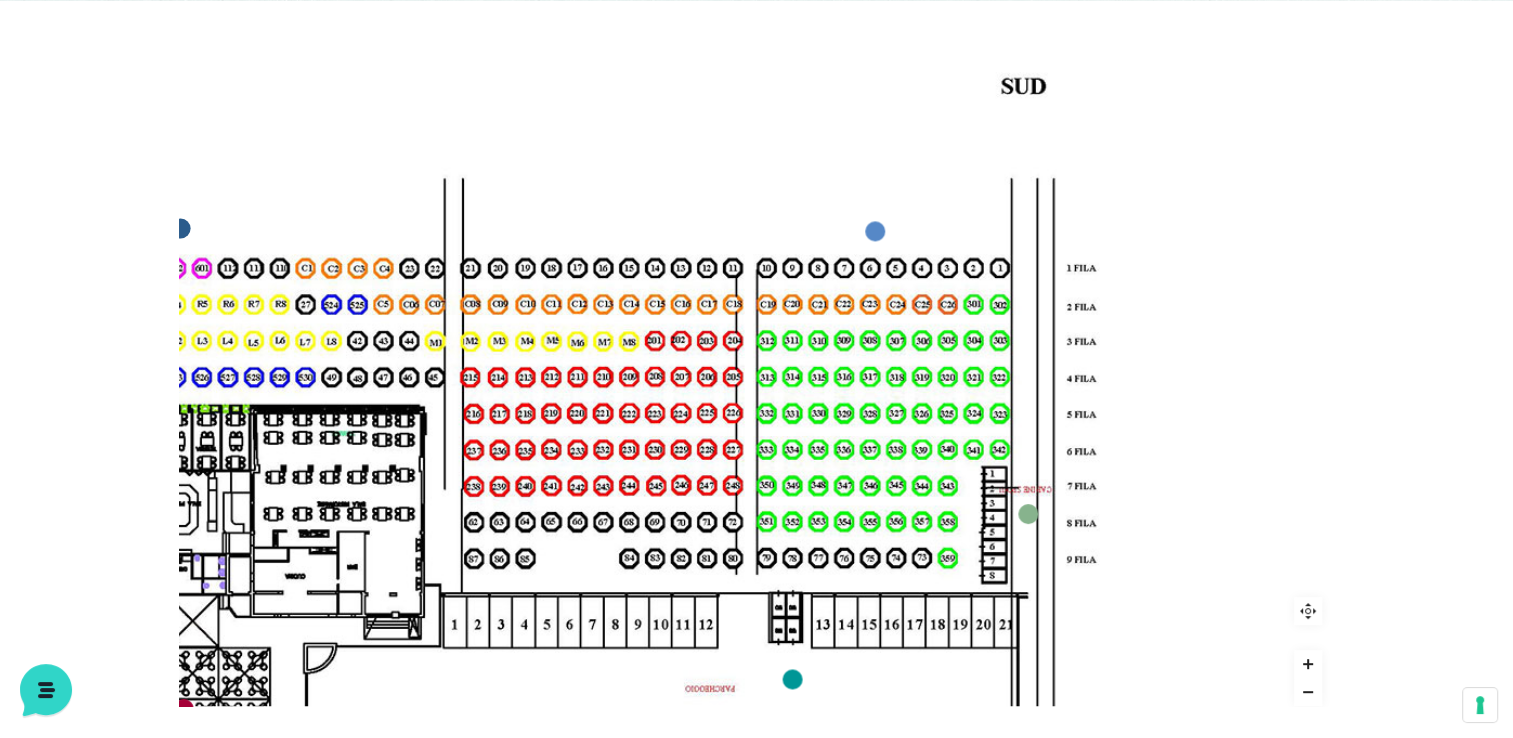 drag, startPoint x: 1230, startPoint y: 508, endPoint x: 491, endPoint y: 789, distance: 790.6213 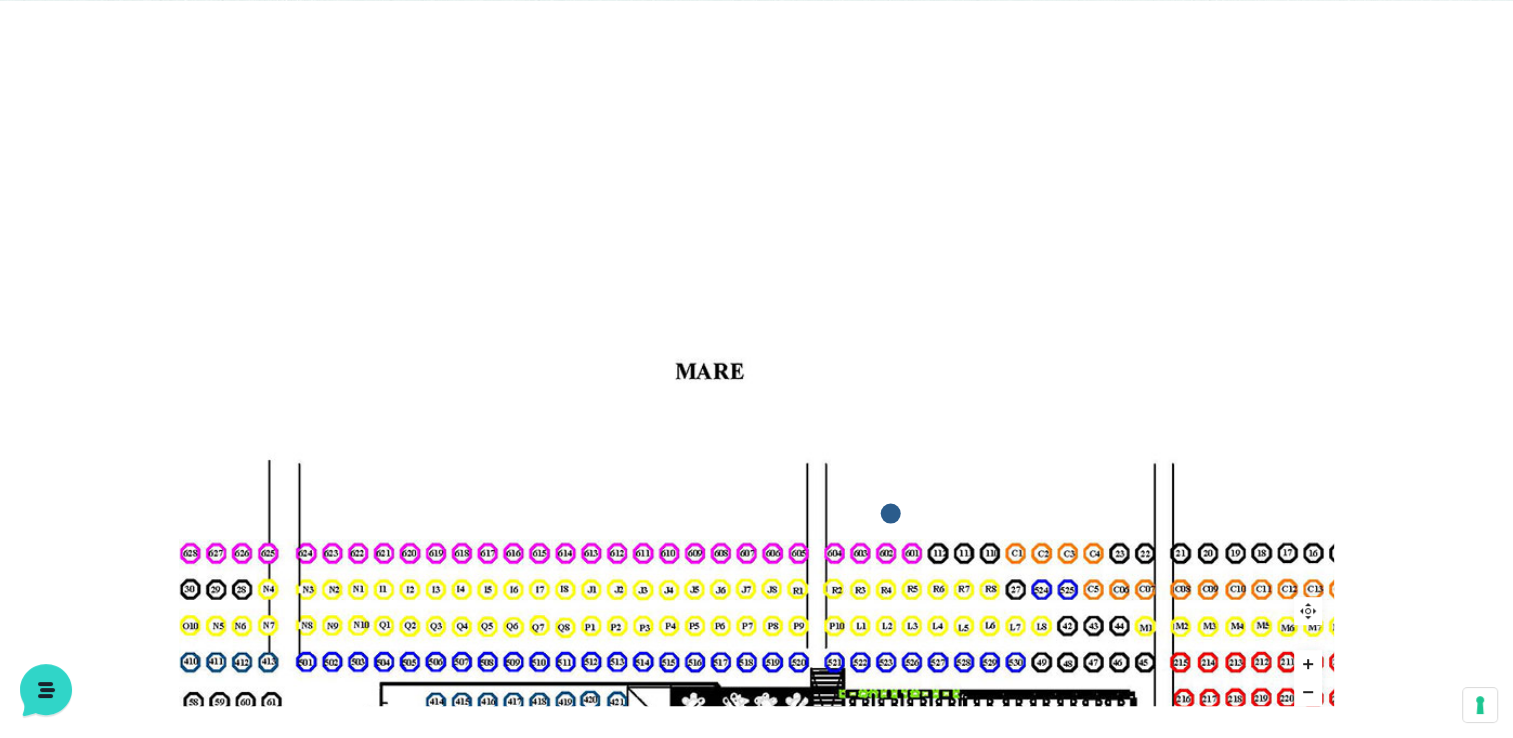 drag, startPoint x: 616, startPoint y: 177, endPoint x: 1527, endPoint y: 448, distance: 950.45355 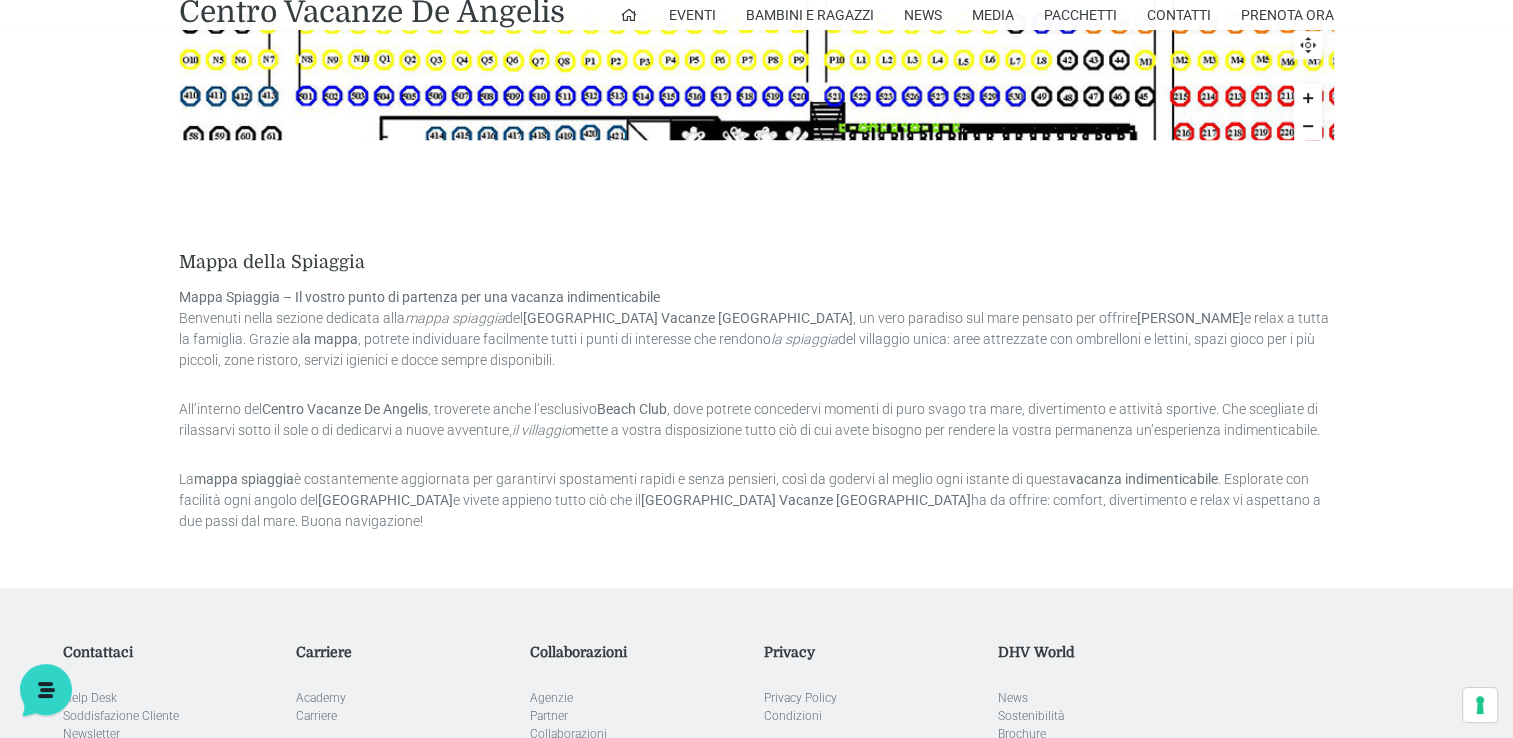scroll, scrollTop: 1349, scrollLeft: 0, axis: vertical 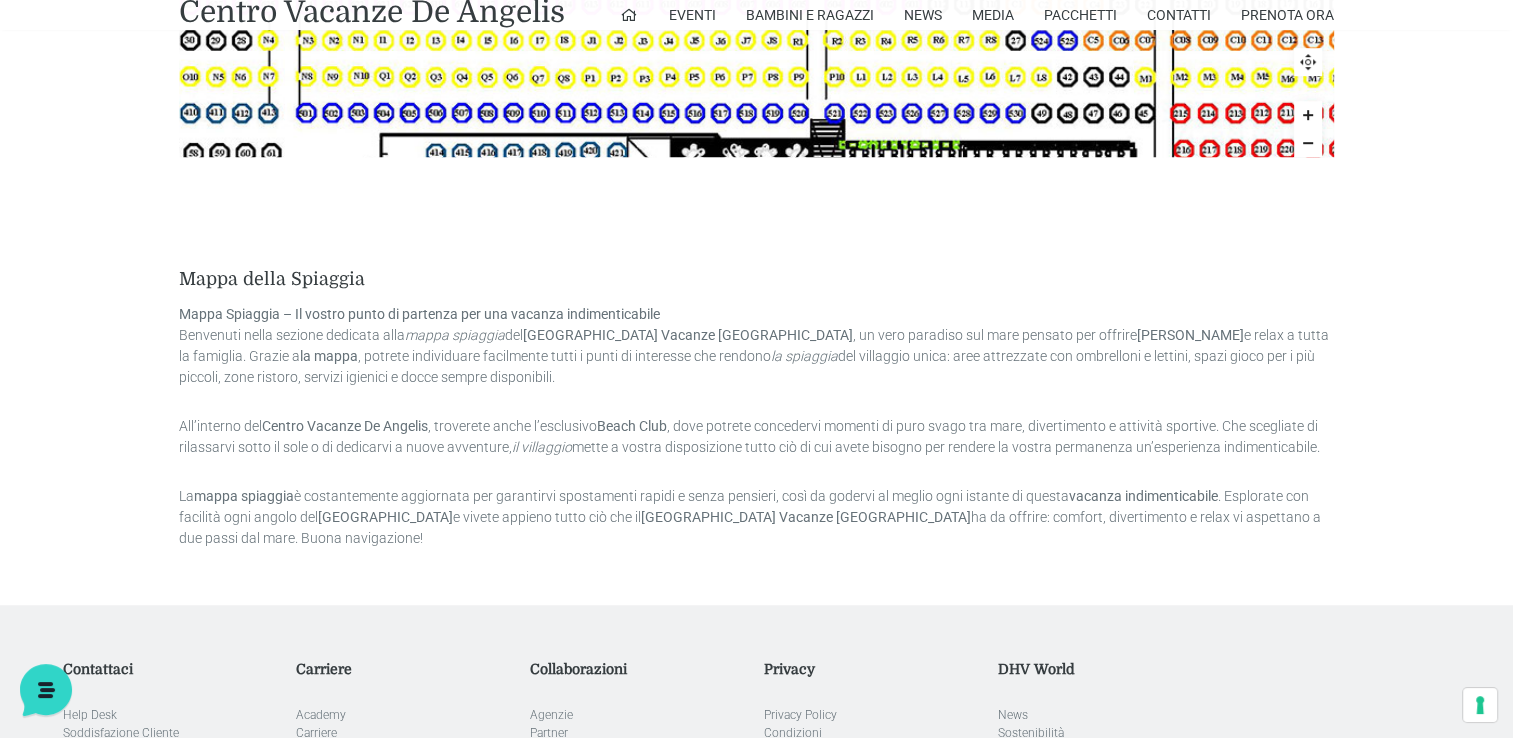 drag, startPoint x: 1238, startPoint y: 250, endPoint x: 757, endPoint y: 223, distance: 481.7572 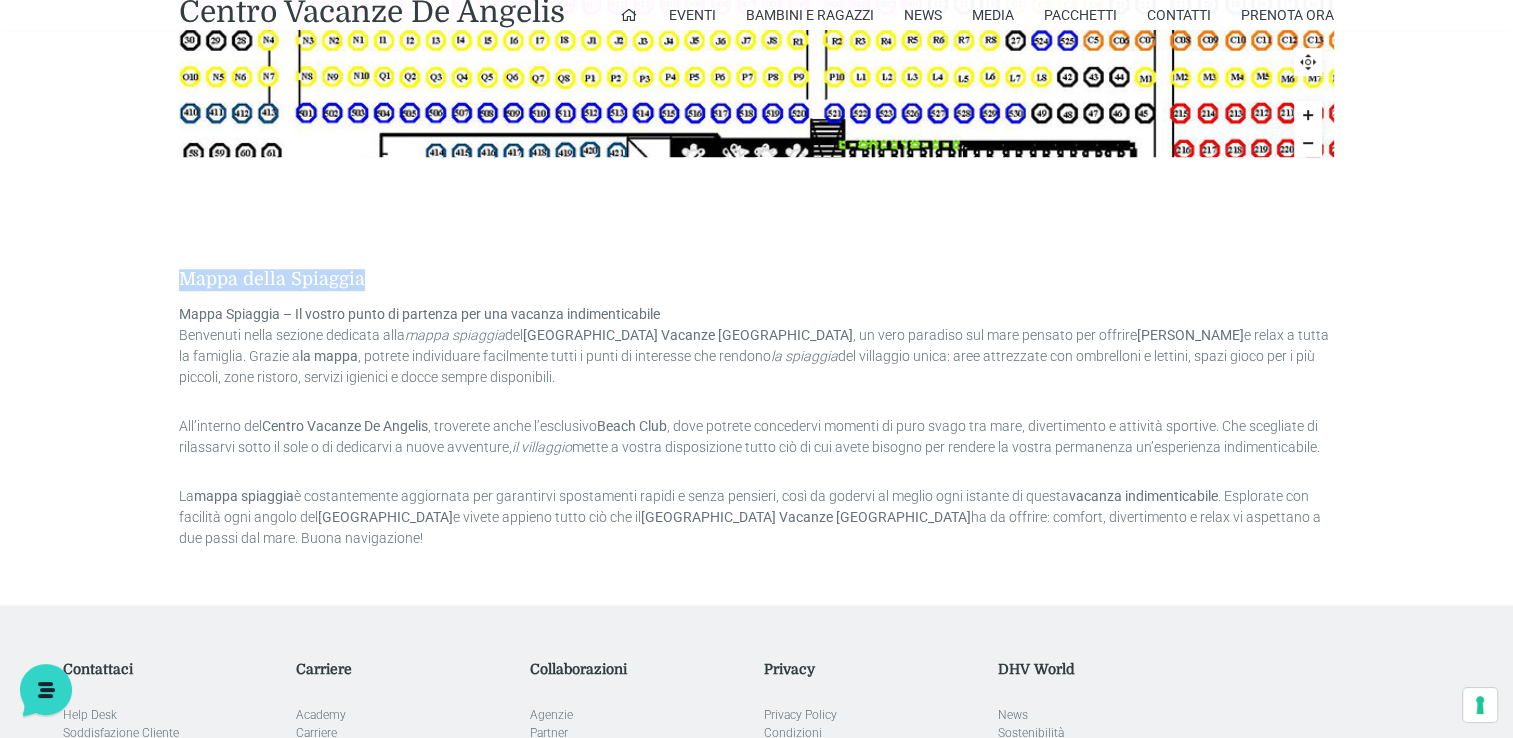 drag, startPoint x: 960, startPoint y: 194, endPoint x: 621, endPoint y: 238, distance: 341.84354 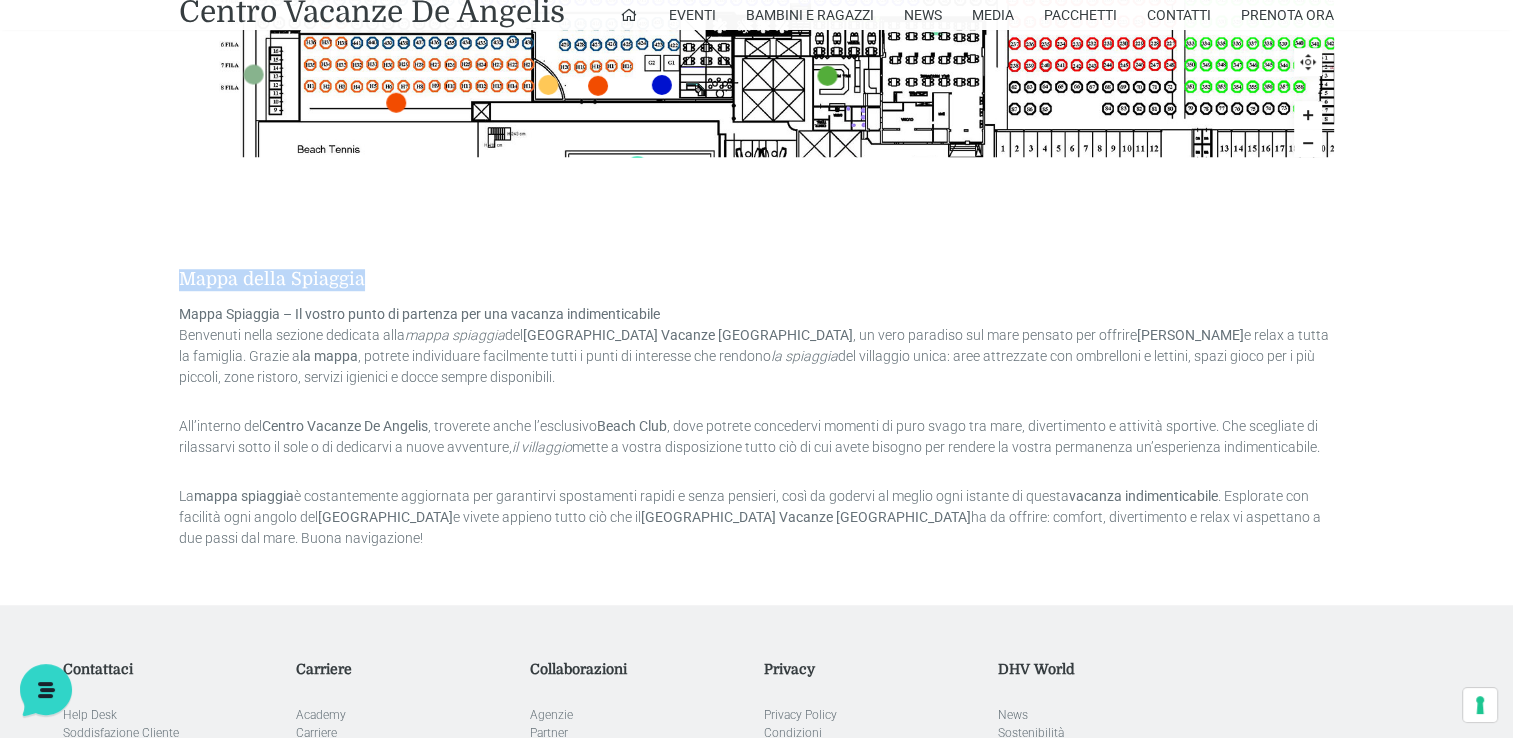 click 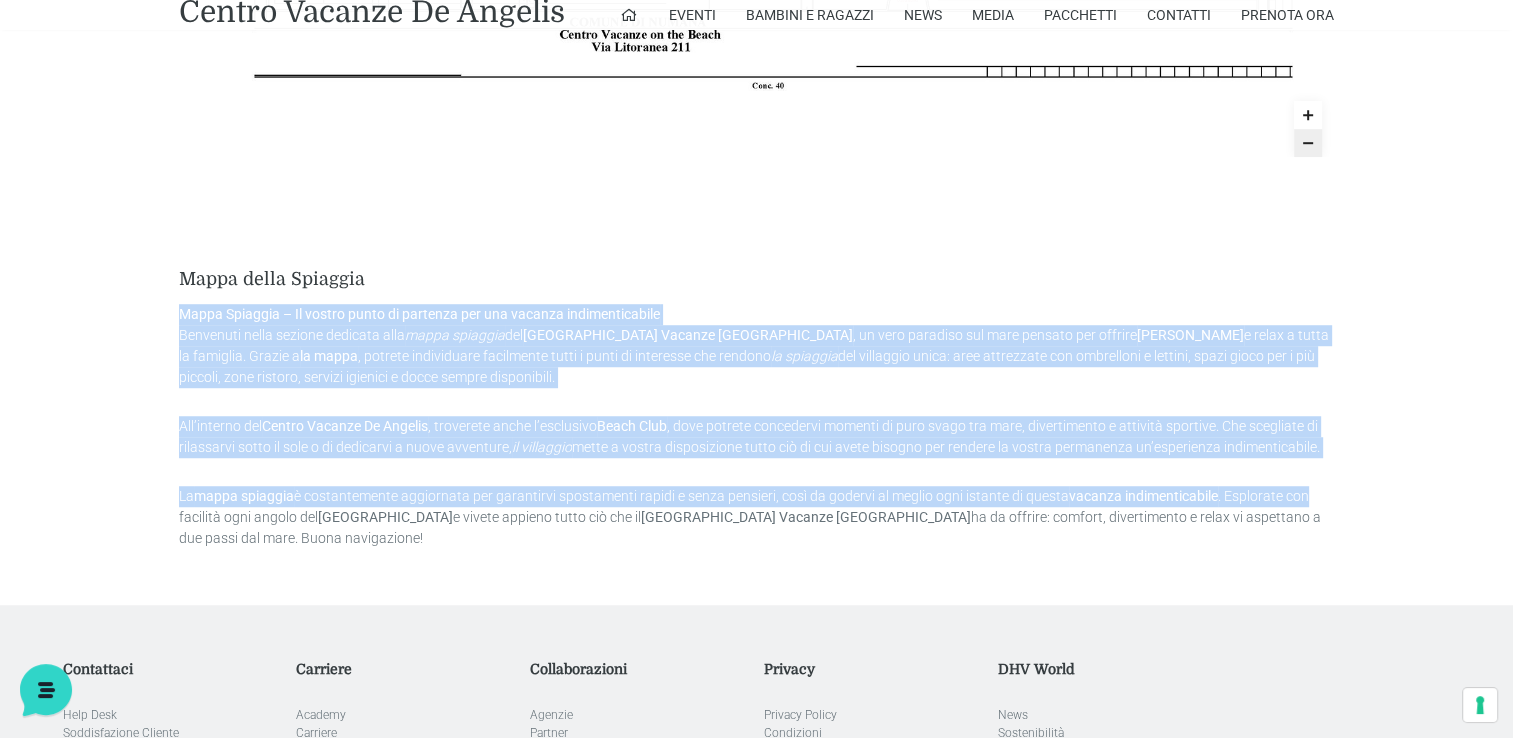 drag, startPoint x: 1512, startPoint y: 476, endPoint x: 1512, endPoint y: 238, distance: 238 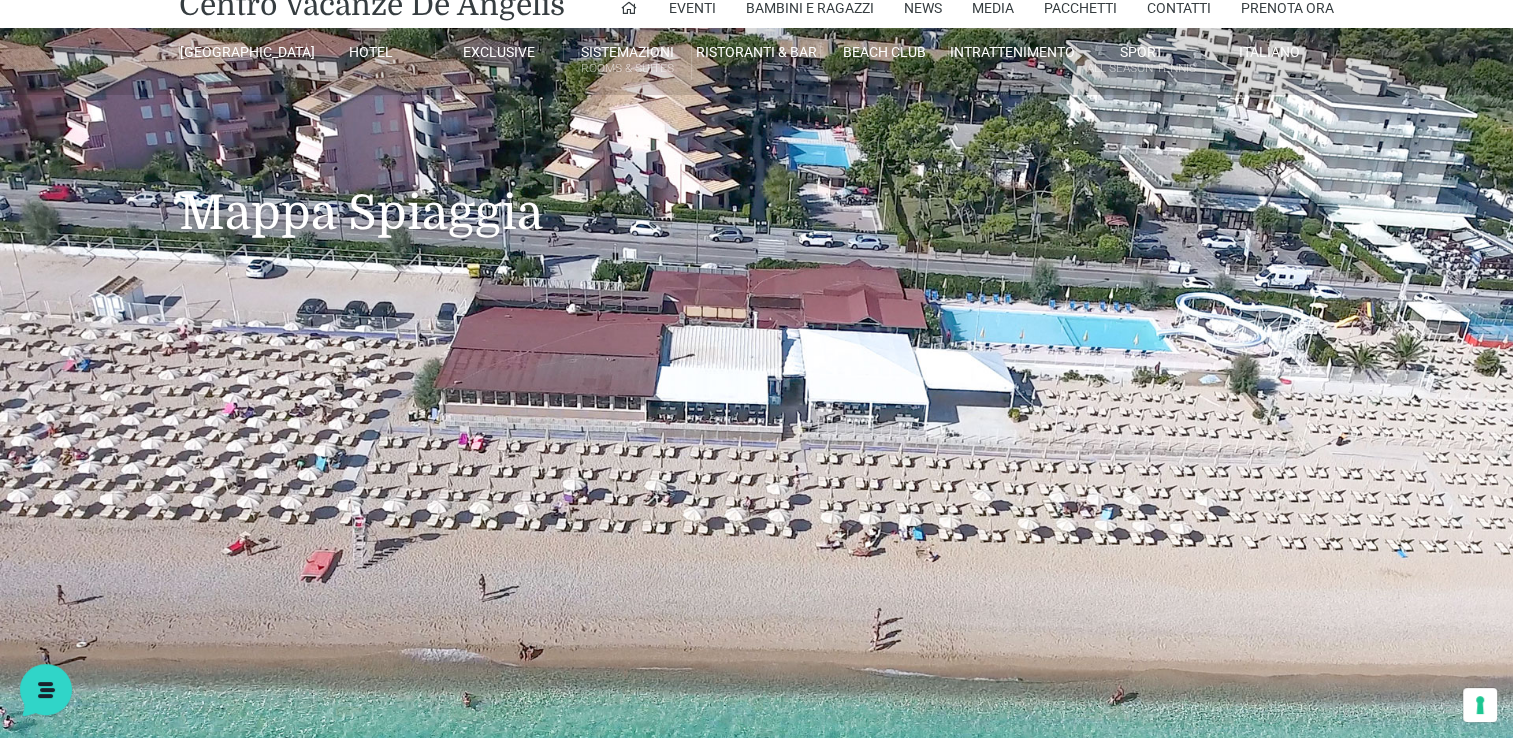 scroll, scrollTop: 0, scrollLeft: 0, axis: both 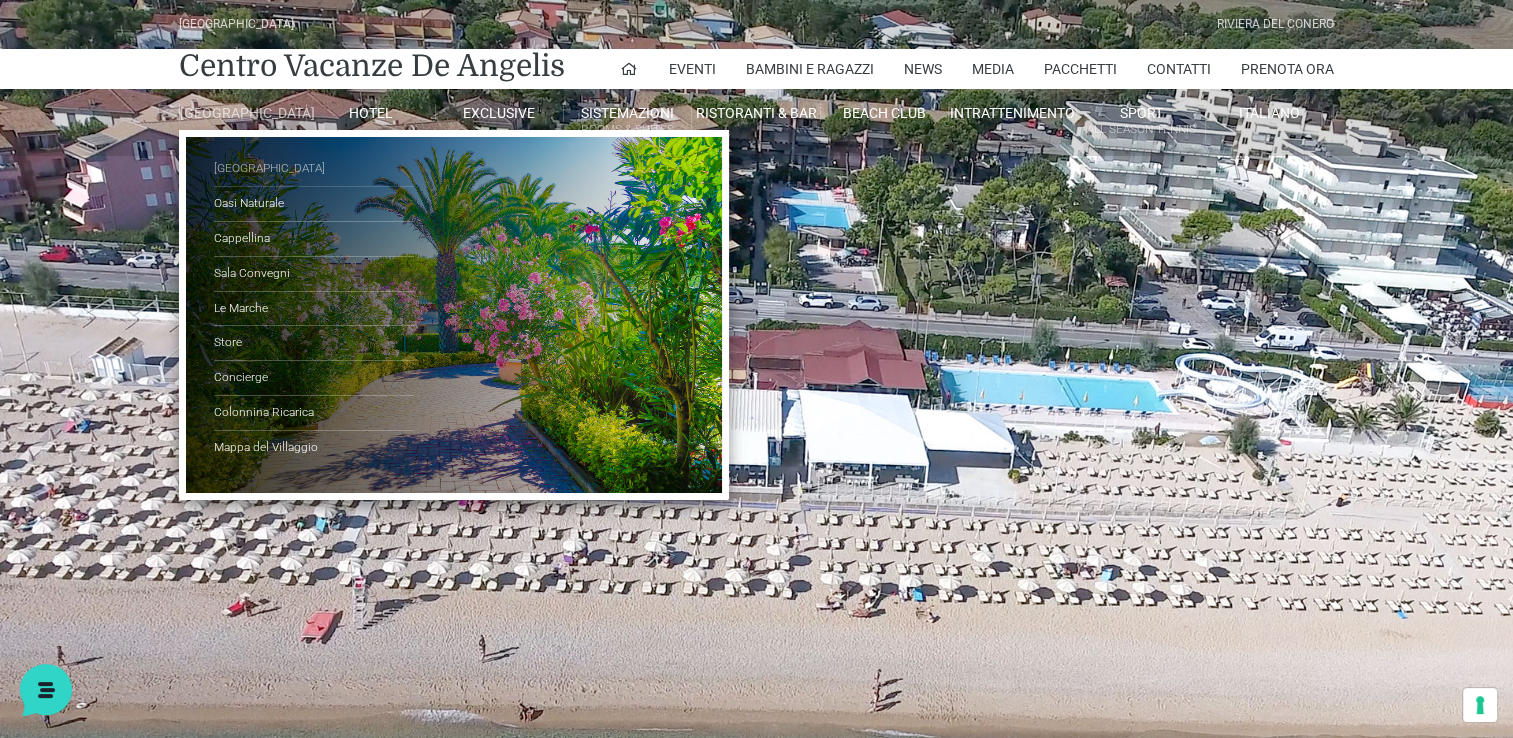 click on "[GEOGRAPHIC_DATA]" at bounding box center (314, 169) 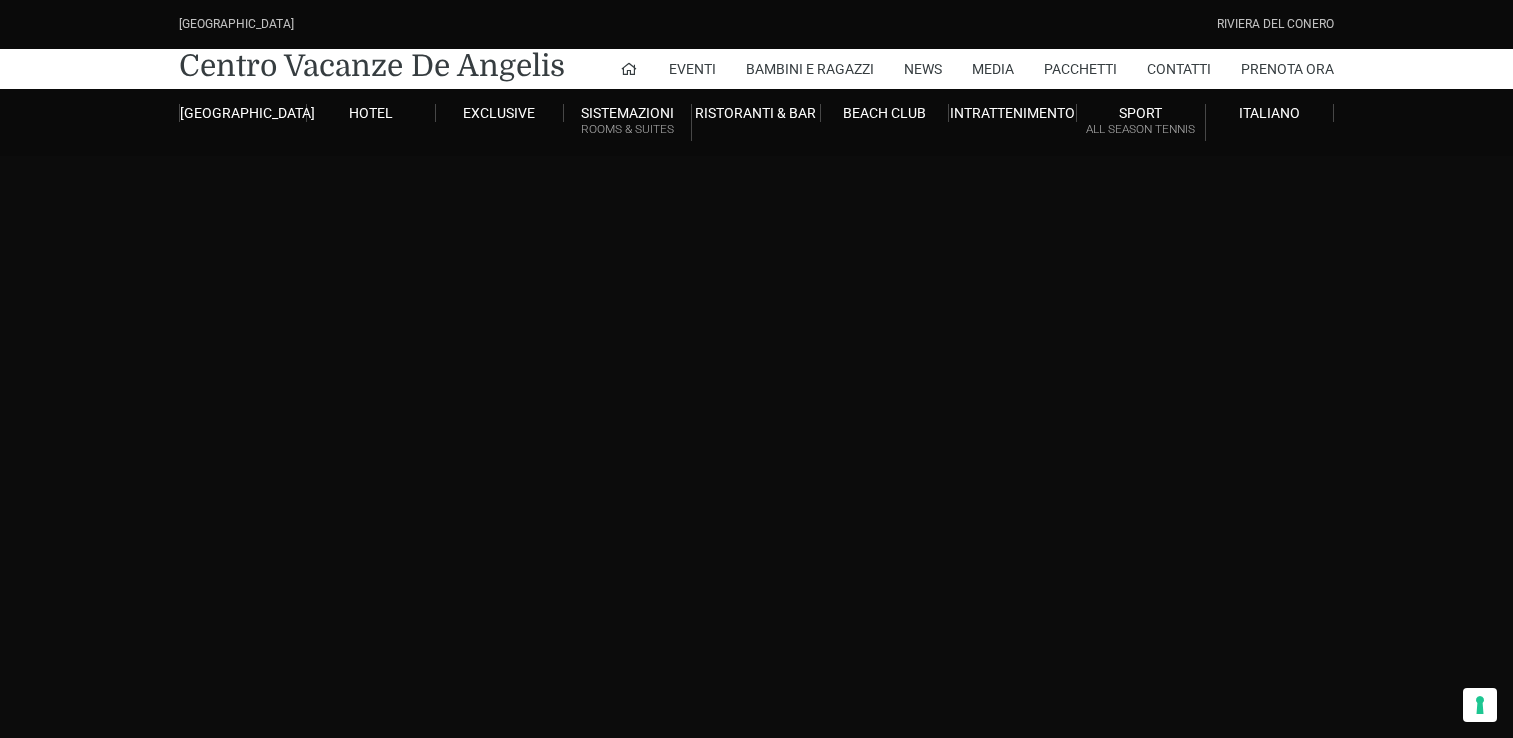 scroll, scrollTop: 0, scrollLeft: 0, axis: both 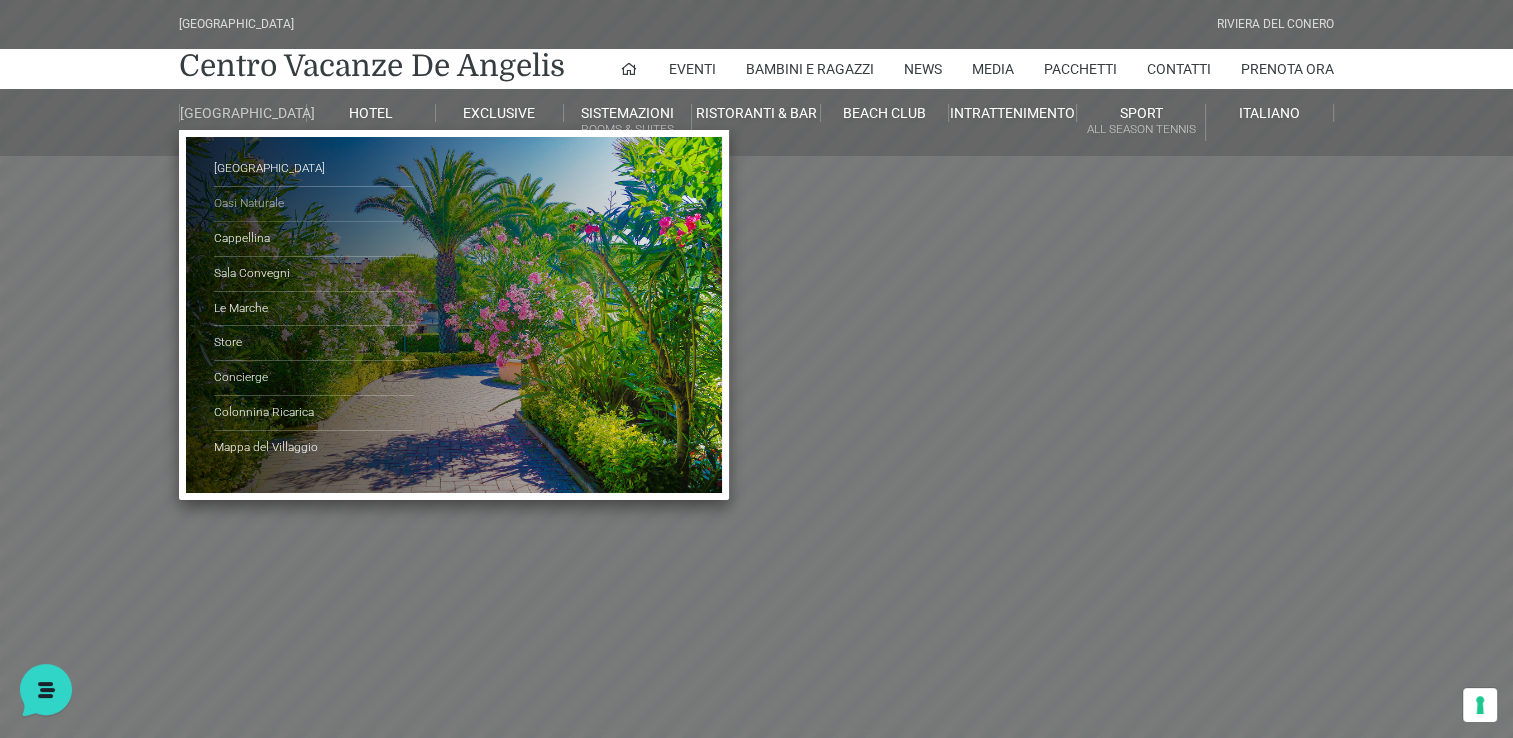 click on "Oasi Naturale" at bounding box center [314, 204] 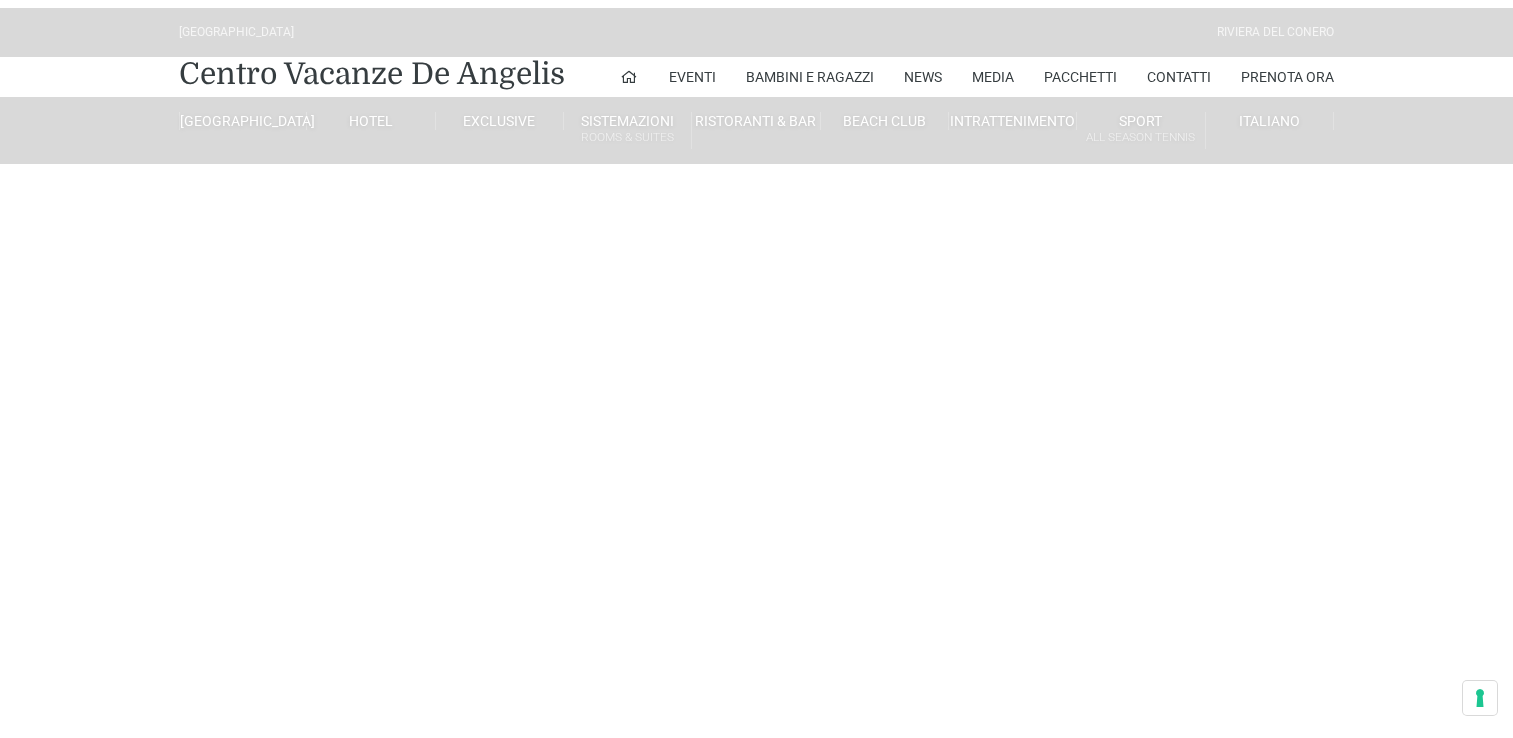 scroll, scrollTop: 0, scrollLeft: 0, axis: both 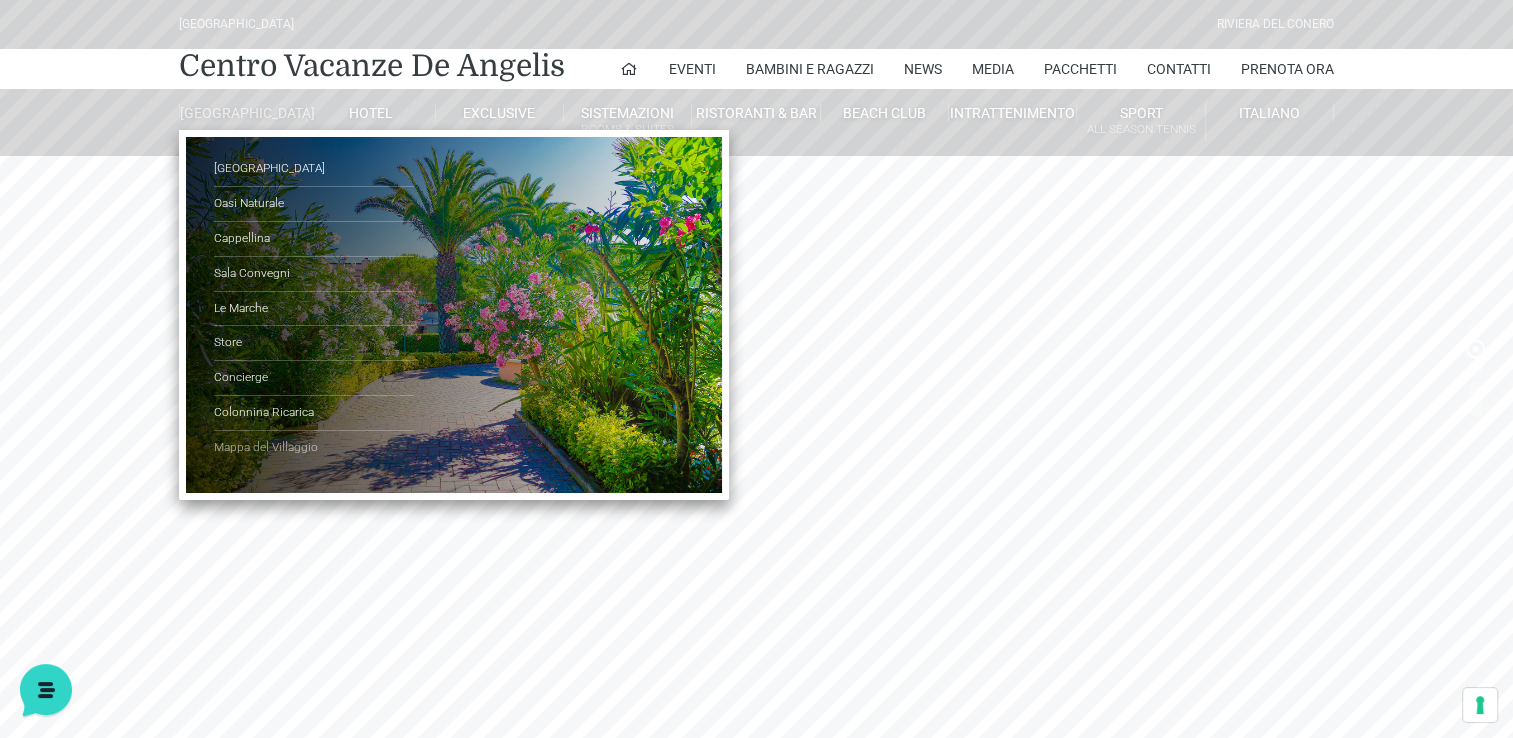 click on "Mappa del Villaggio" at bounding box center (314, 448) 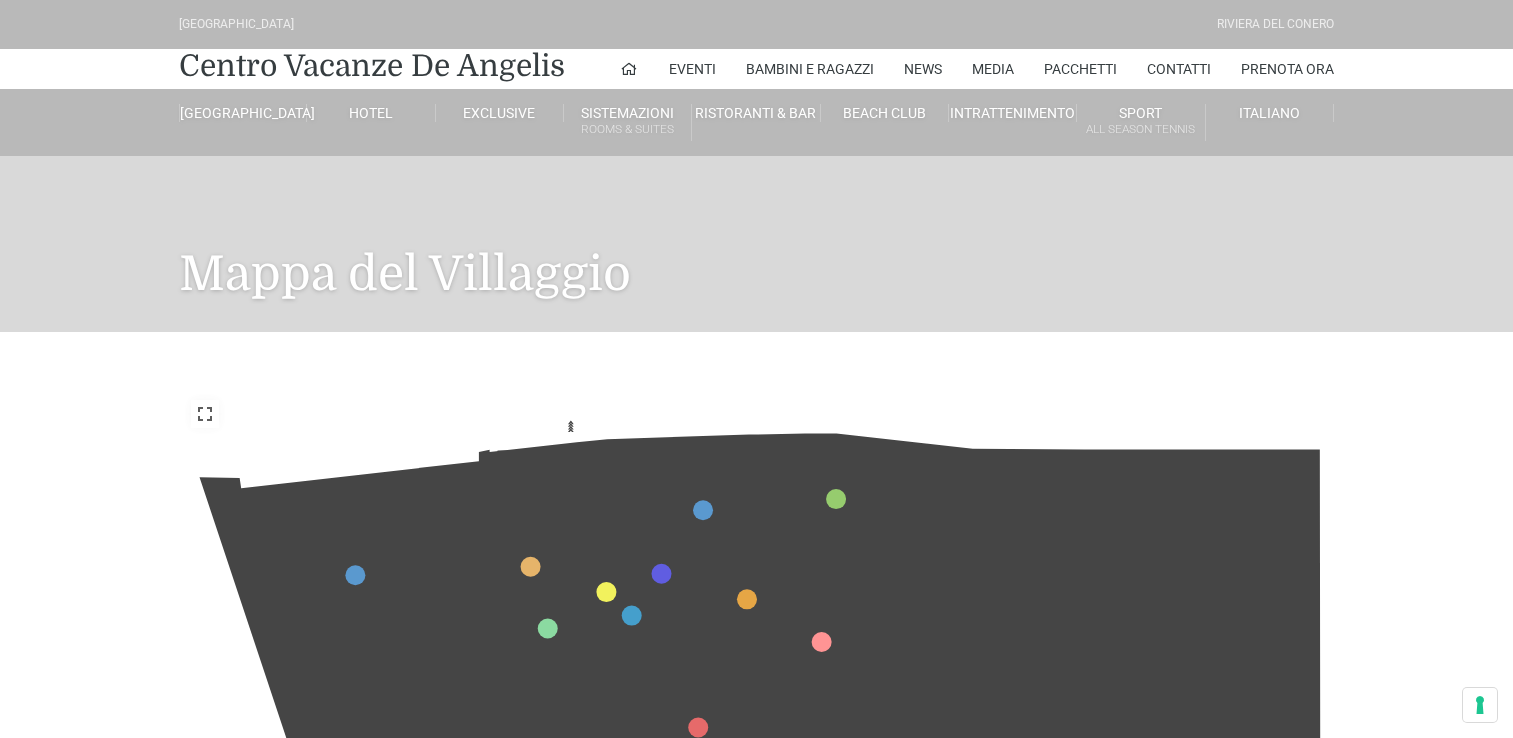 scroll, scrollTop: 0, scrollLeft: 0, axis: both 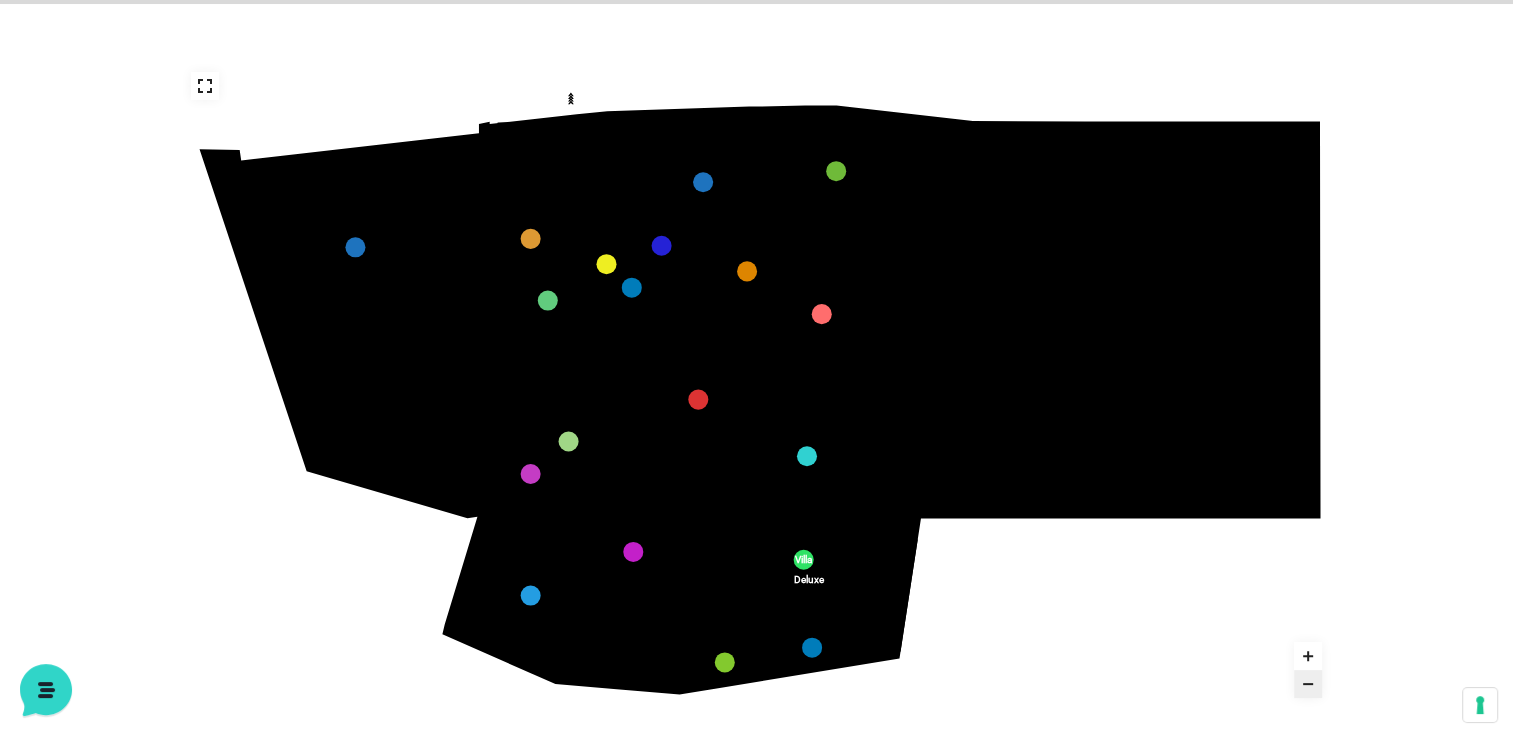 click 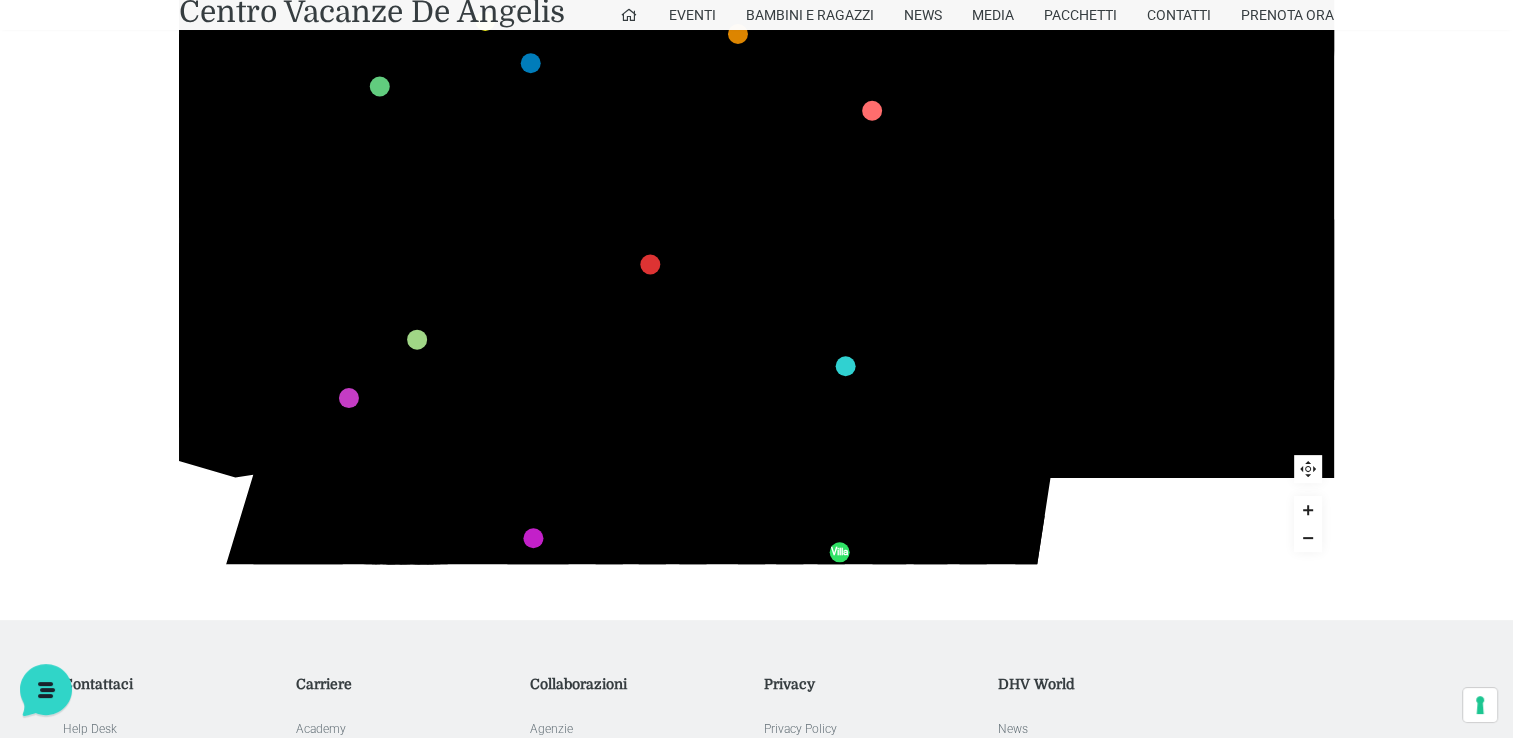 scroll, scrollTop: 476, scrollLeft: 0, axis: vertical 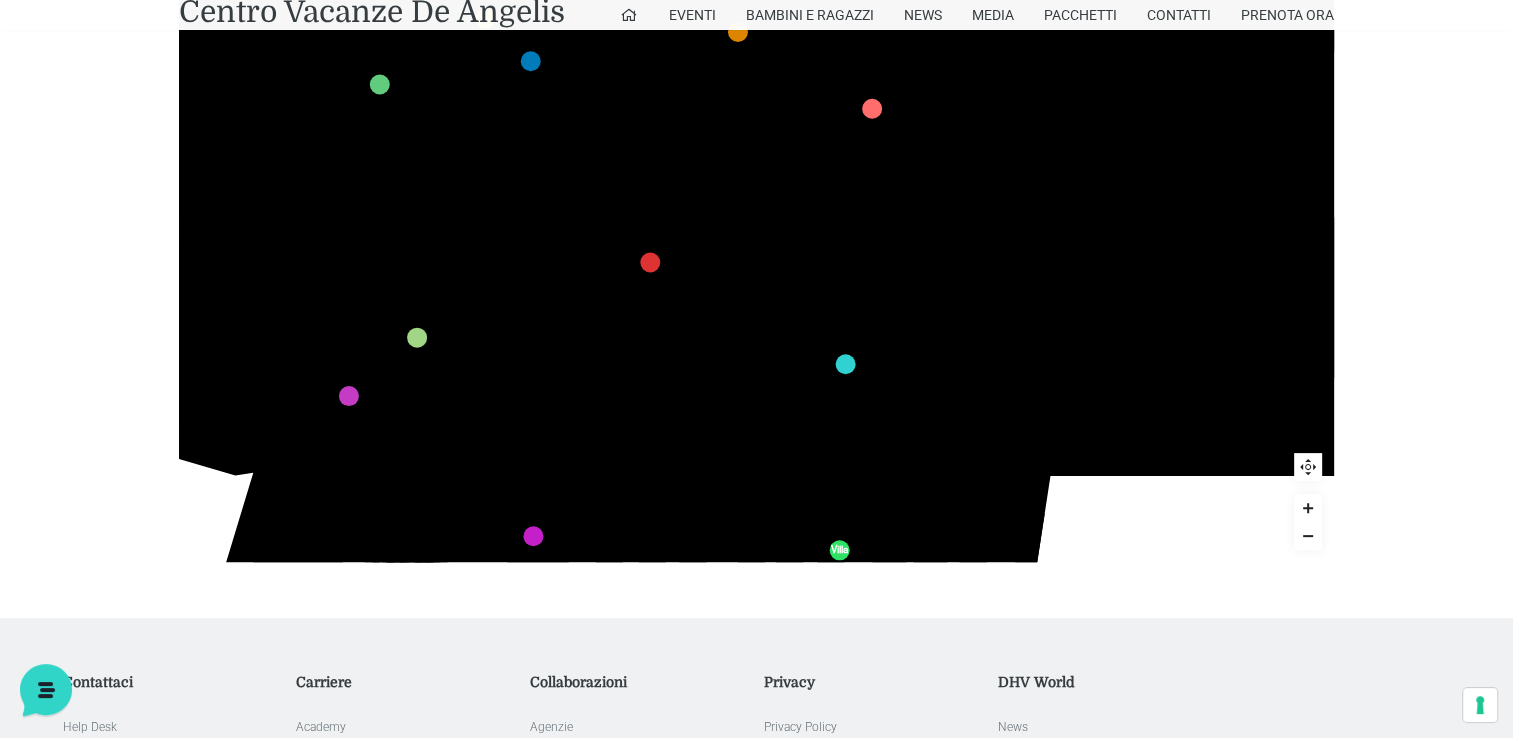 drag, startPoint x: 1413, startPoint y: 346, endPoint x: 1400, endPoint y: 541, distance: 195.43285 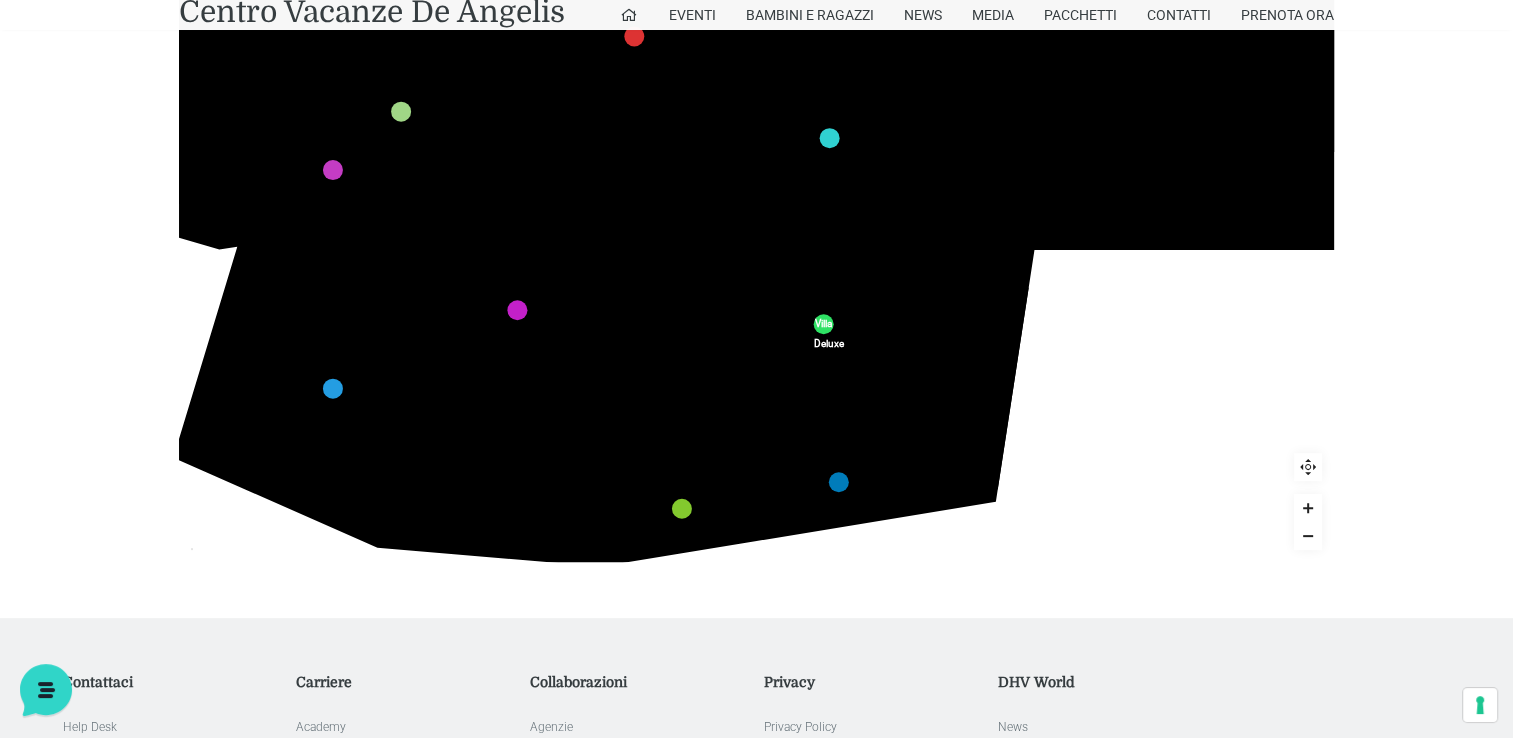 drag, startPoint x: 1149, startPoint y: 418, endPoint x: 1133, endPoint y: 192, distance: 226.56566 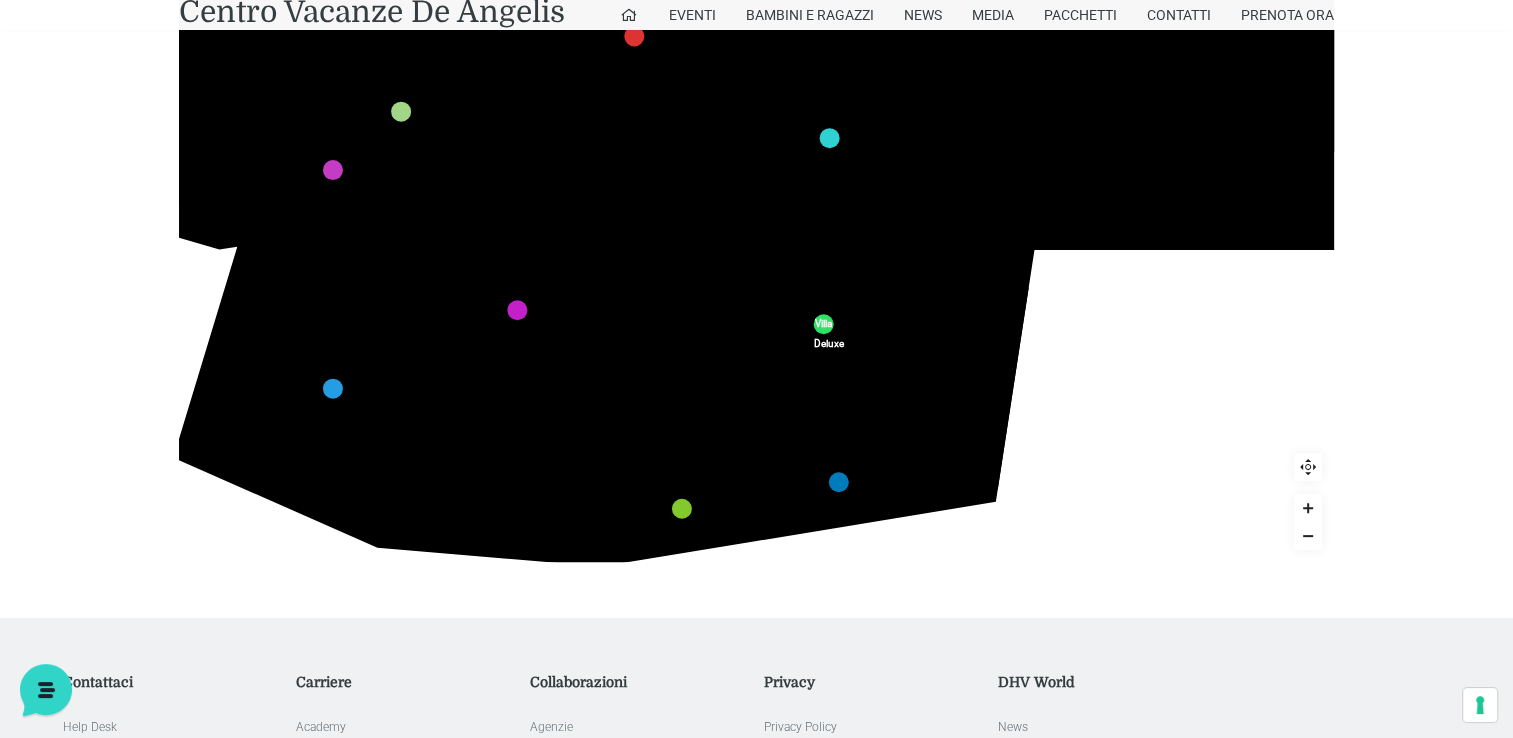 click 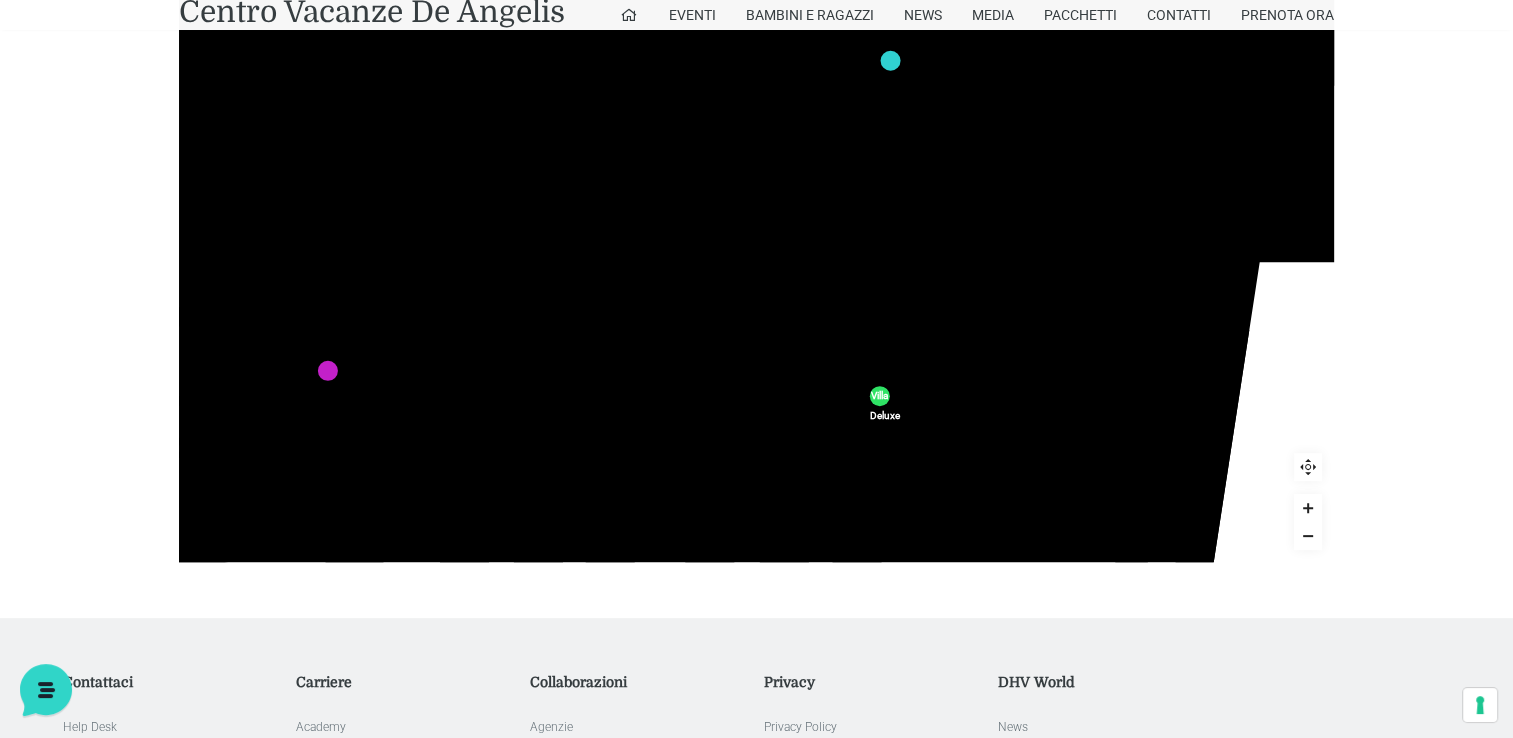 click 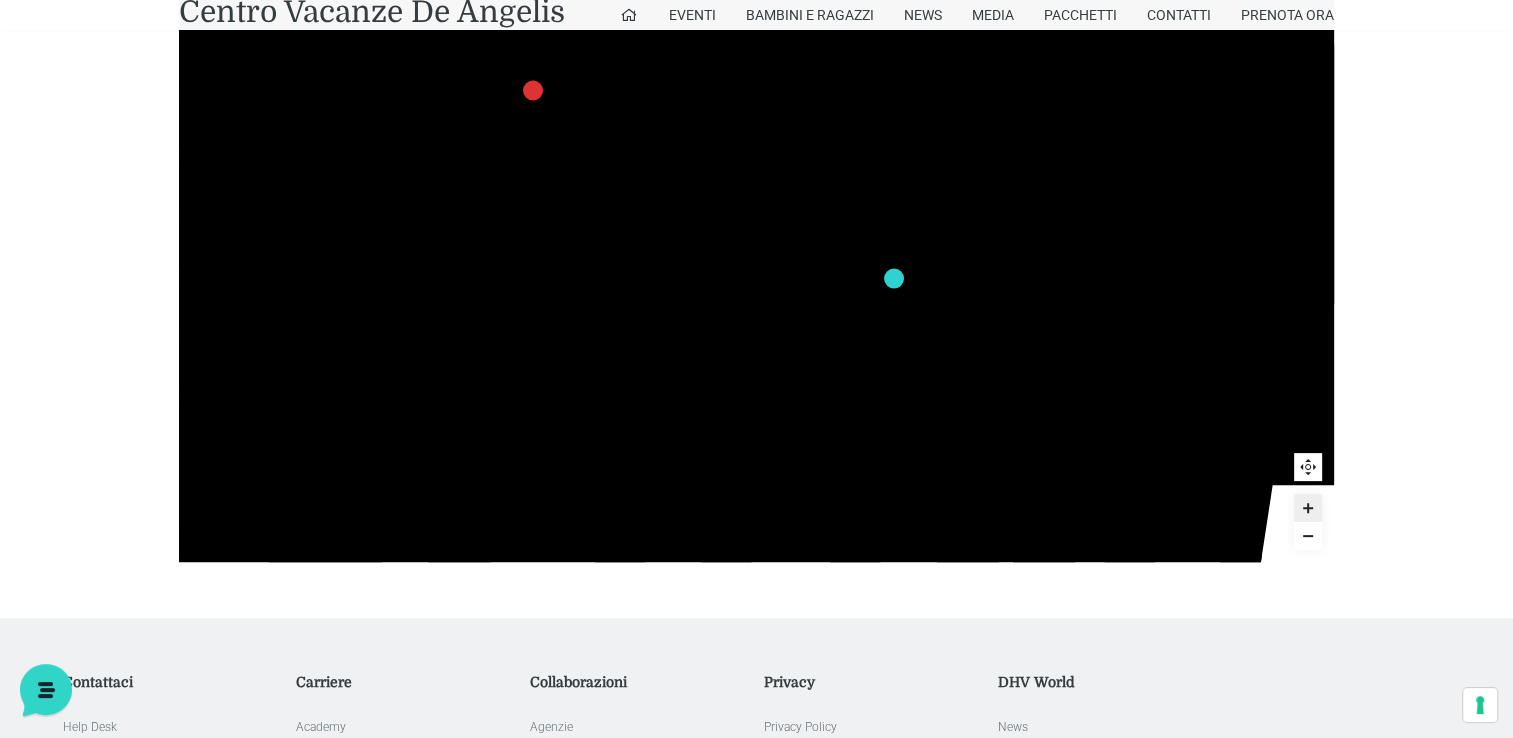 drag, startPoint x: 897, startPoint y: 294, endPoint x: 898, endPoint y: 518, distance: 224.00223 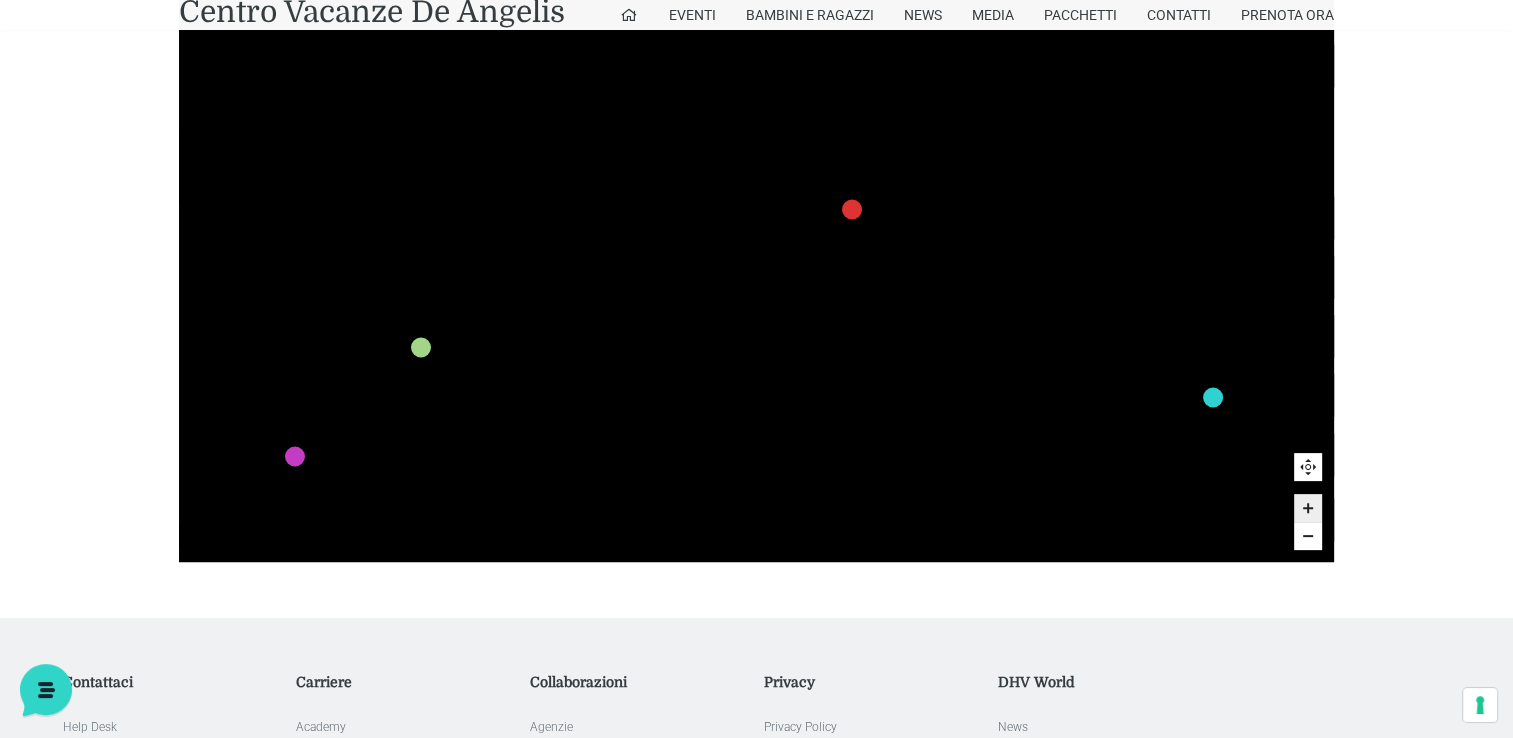 drag, startPoint x: 753, startPoint y: 183, endPoint x: 1157, endPoint y: 301, distance: 420.88004 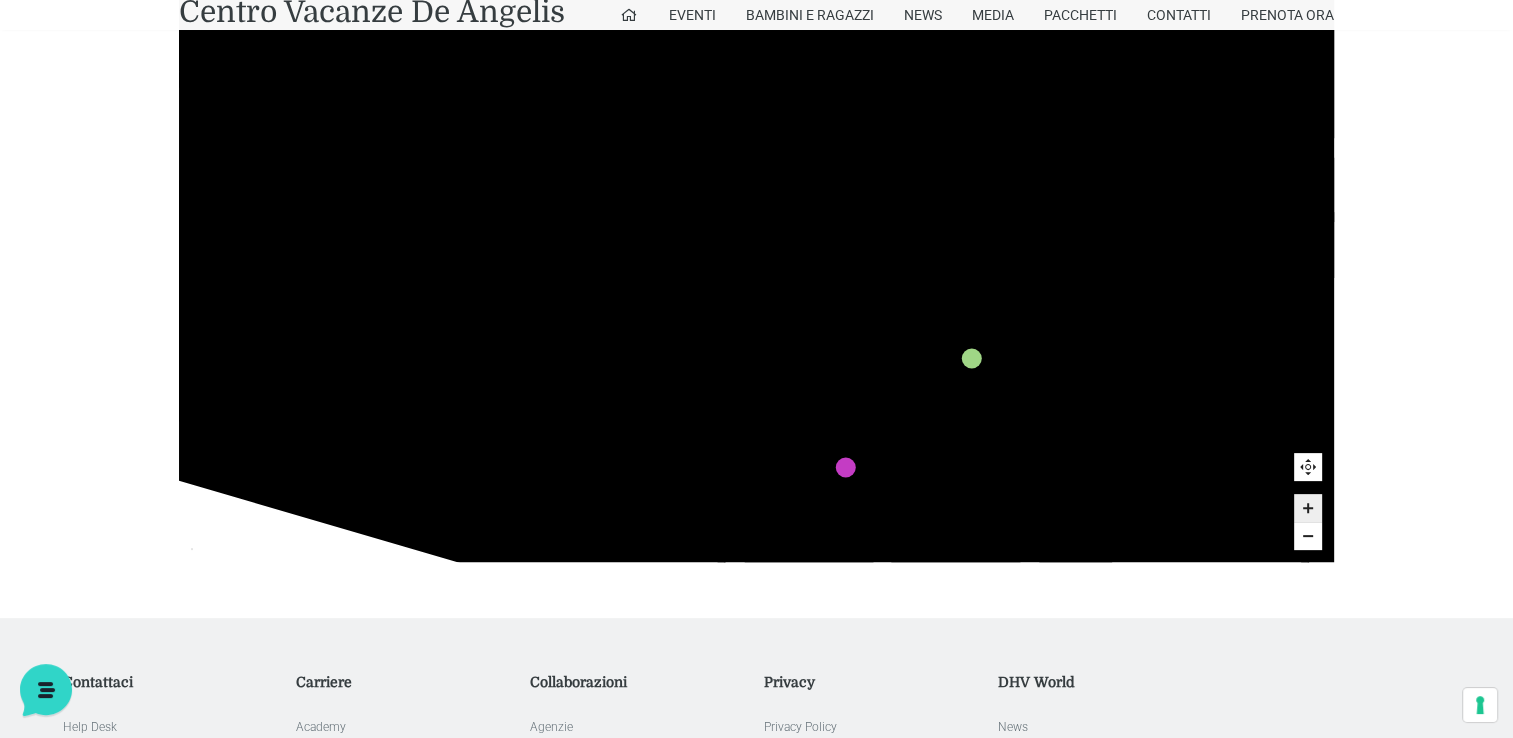 drag, startPoint x: 727, startPoint y: 529, endPoint x: 1254, endPoint y: 545, distance: 527.2428 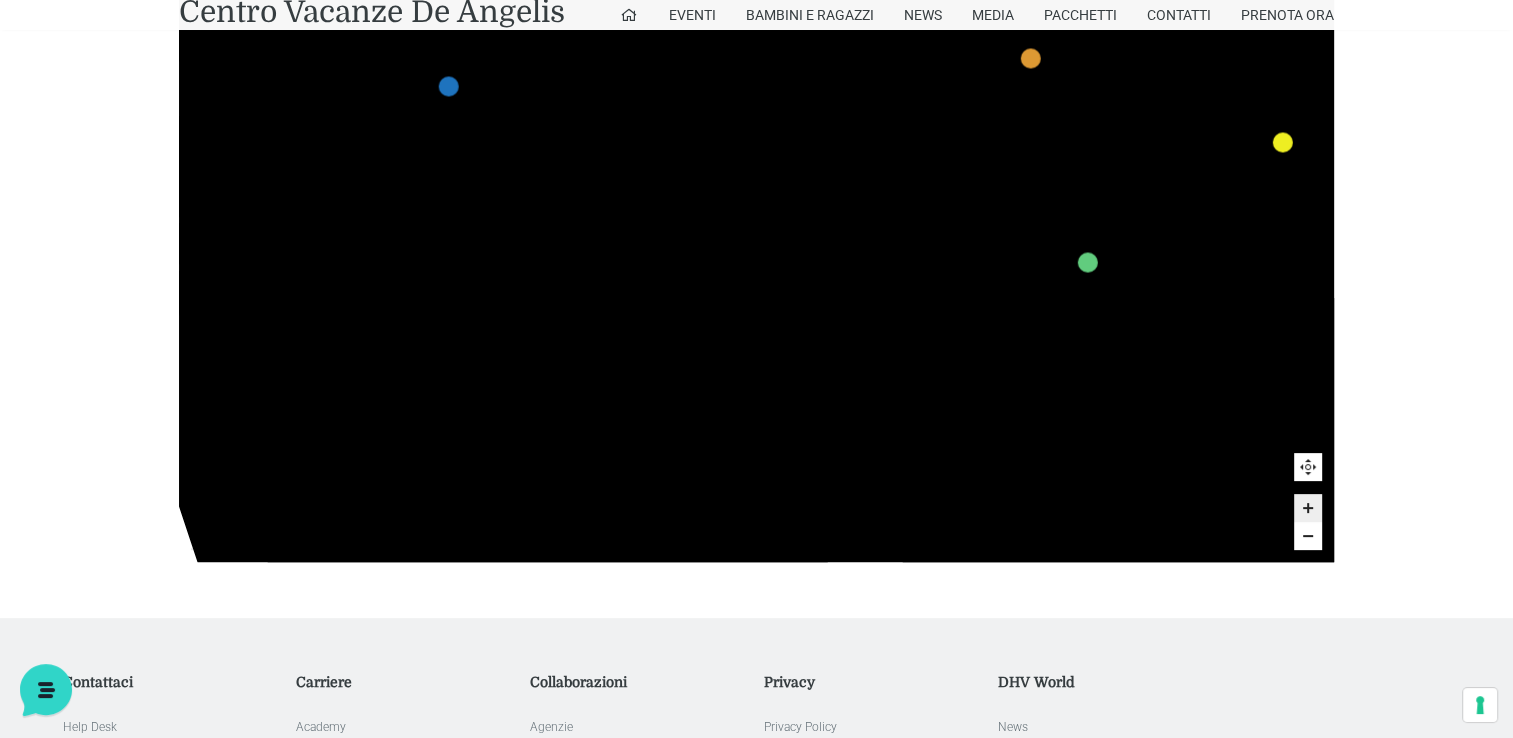 drag, startPoint x: 754, startPoint y: 191, endPoint x: 866, endPoint y: 645, distance: 467.61096 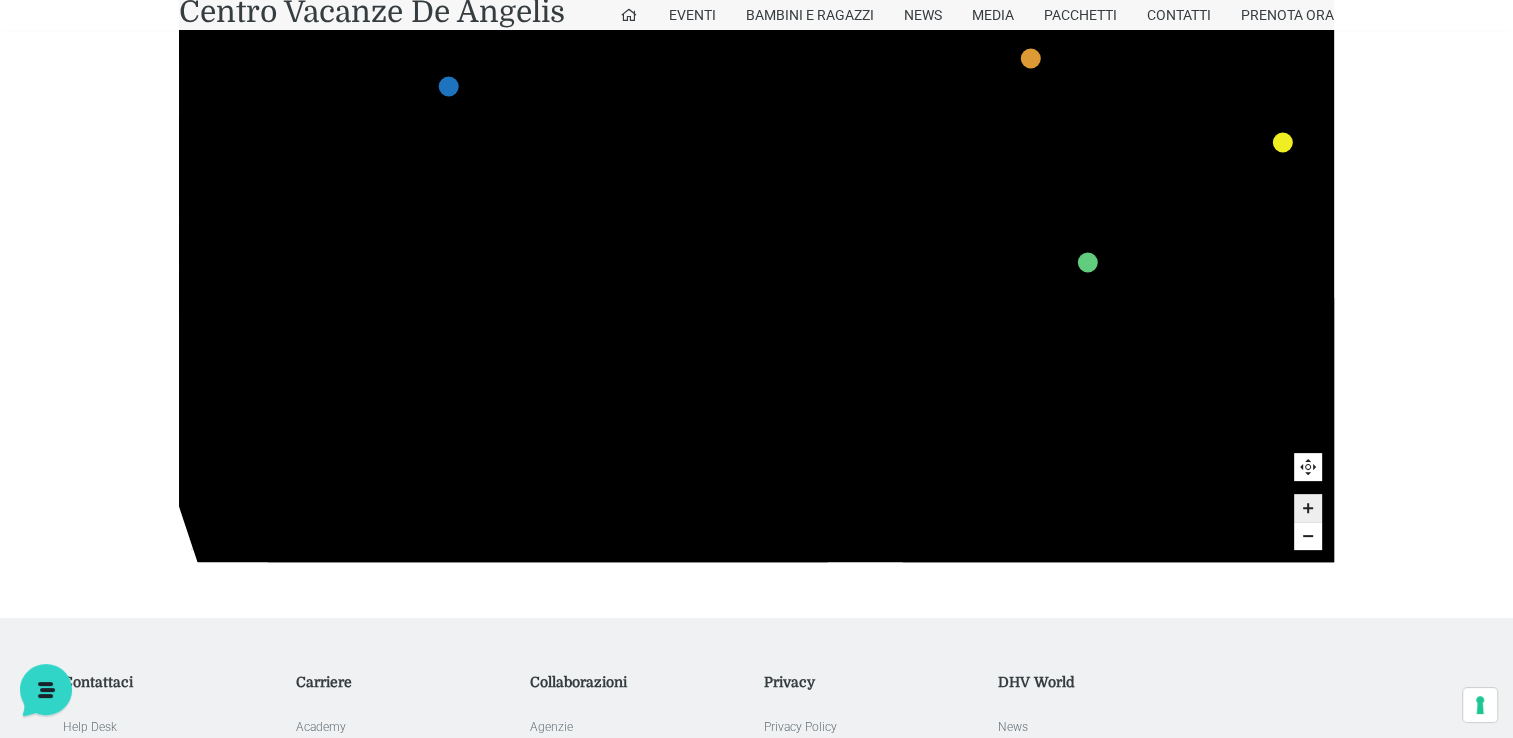 click on "Villaggio Hotel Resort
Riviera Del Conero
Centro Vacanze De Angelis
Eventi
Miss Italia
Cerimonie
Team building
Bambini e Ragazzi
Holly Beach Club
Holly Teeny Club
Holly Young Club
Piscine
Iscrizioni Holly Club
News
Media
Pacchetti
Contatti
Prenota Ora
De Angelis Resort
Parco Piscine
Oasi Naturale
Cappellina
Sala Convegni
Le Marche
Store
Concierge
Colonnina Ricarica
Mappa del Villaggio
Hotel
Suite Prestige
Camera Prestige
Camera Suite H
Sala Meeting
Exclusive
Villa Luxury
Dimora Padronale
Villa 601 Alpine
Villa Classic
Bilocale Garden Gold
Sistemazioni Rooms & Suites
Villa Trilocale Deluxe Numana
Villa Trilocale Deluxe Private Garden
Villa Bilocale Deluxe
Appartamento Trilocale Garden" at bounding box center (756, 296) 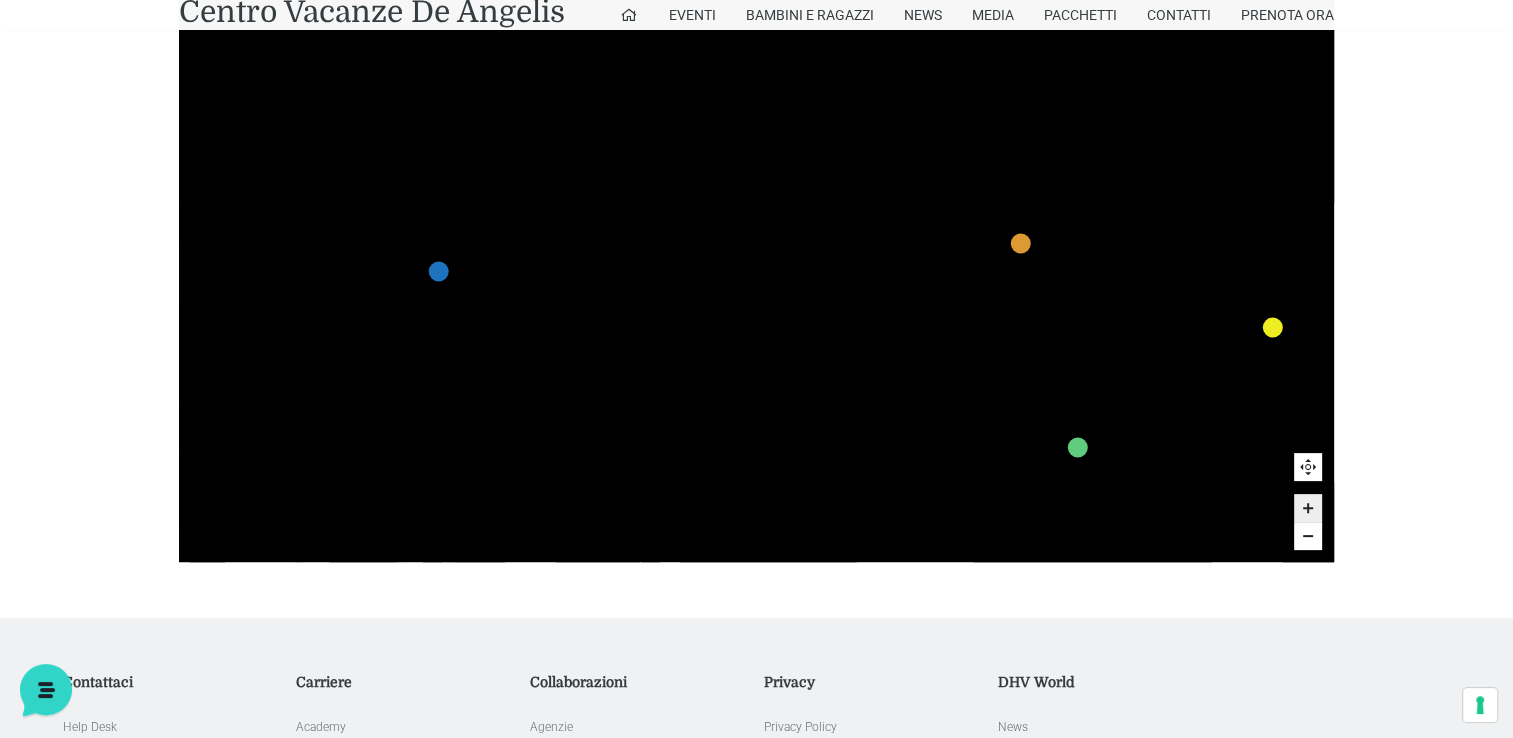 drag, startPoint x: 902, startPoint y: 375, endPoint x: 1067, endPoint y: 604, distance: 282.25165 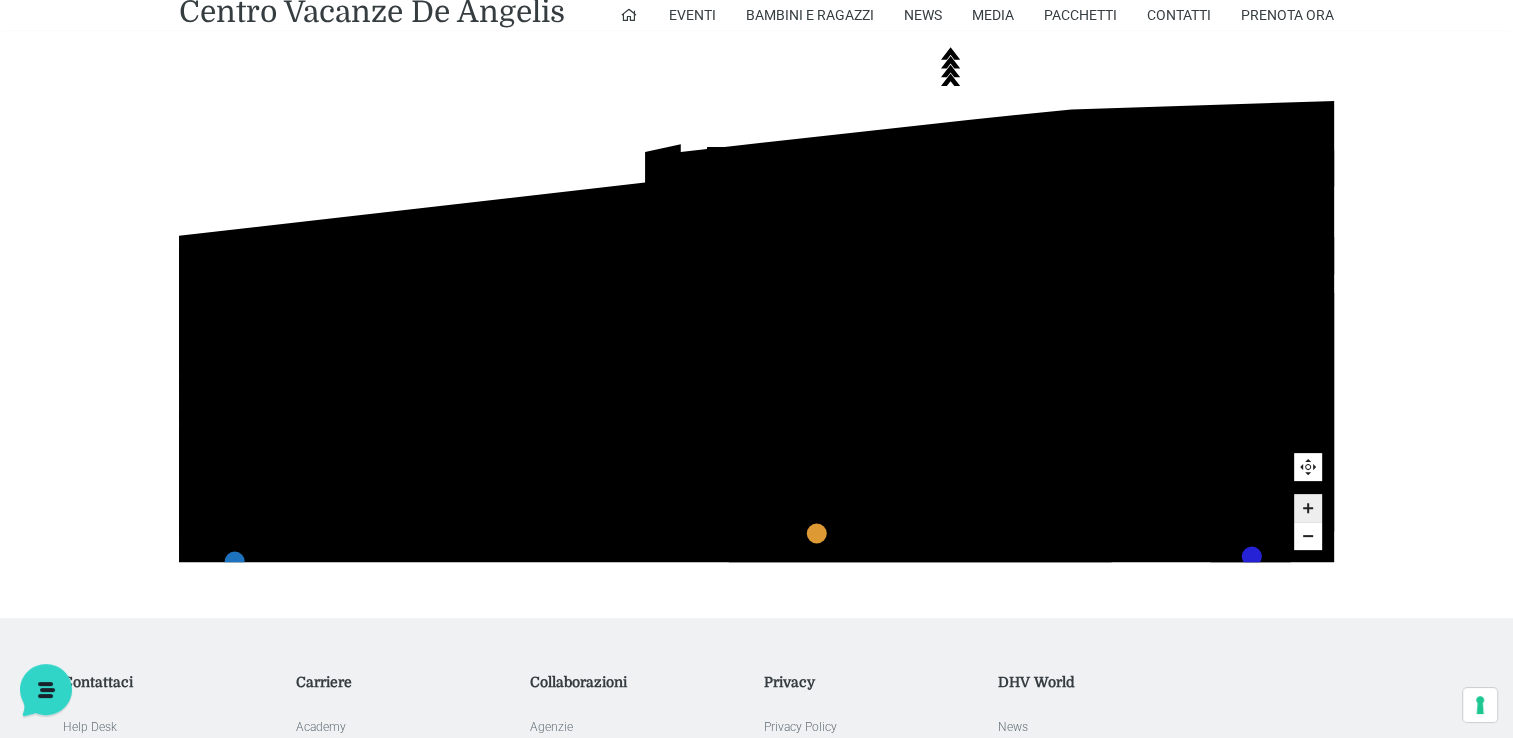 drag, startPoint x: 1000, startPoint y: 151, endPoint x: 796, endPoint y: 441, distance: 354.5645 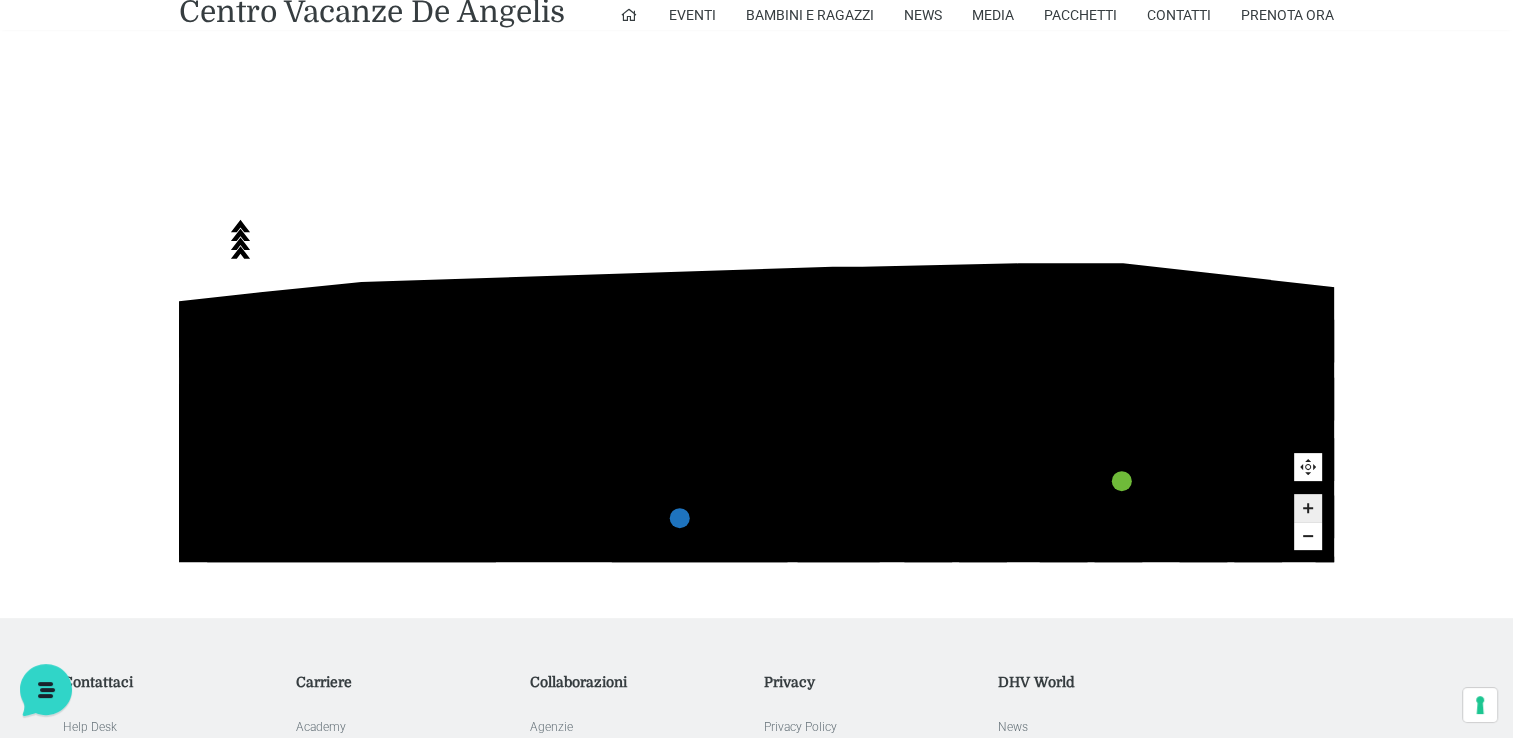 drag, startPoint x: 909, startPoint y: 266, endPoint x: 72, endPoint y: 501, distance: 869.36414 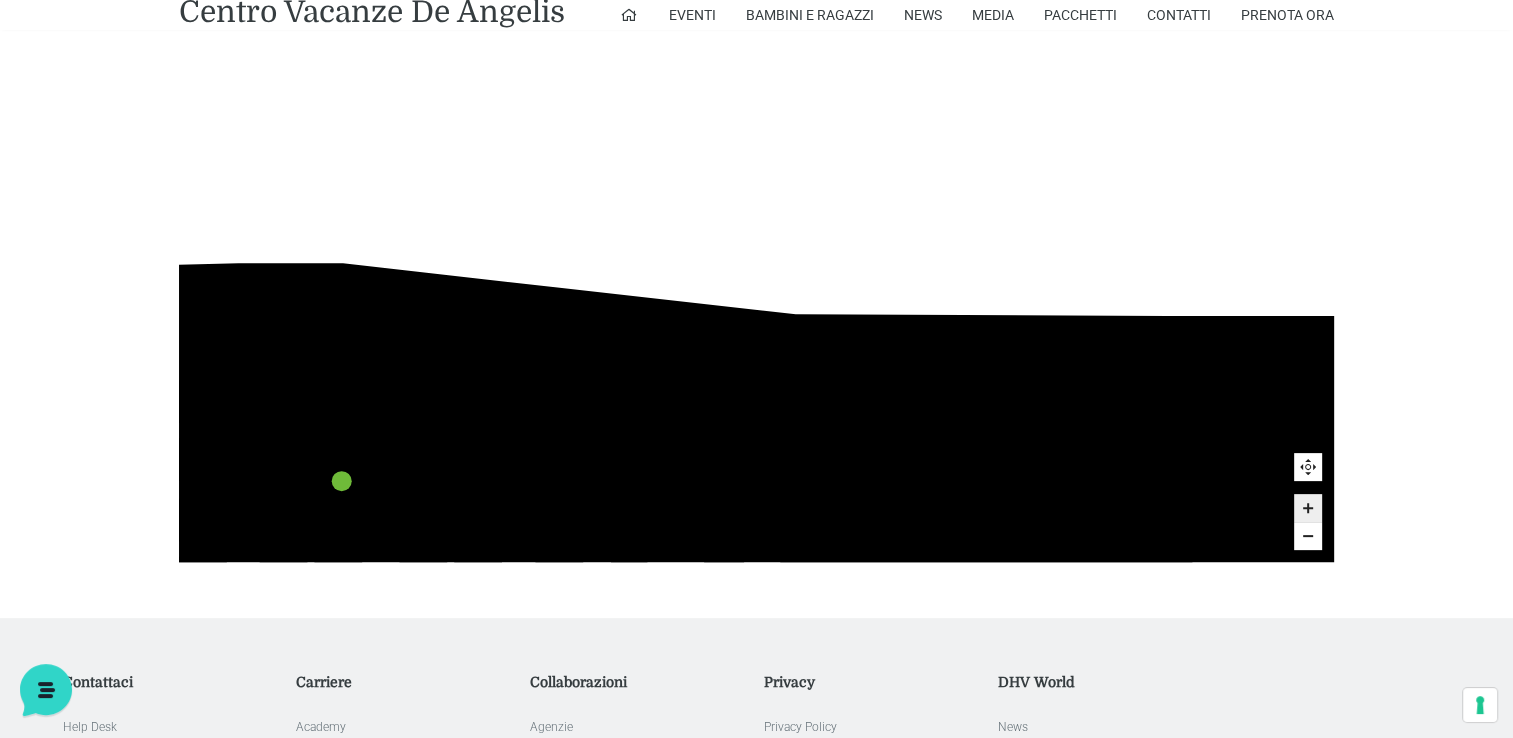 drag, startPoint x: 997, startPoint y: 308, endPoint x: 217, endPoint y: 308, distance: 780 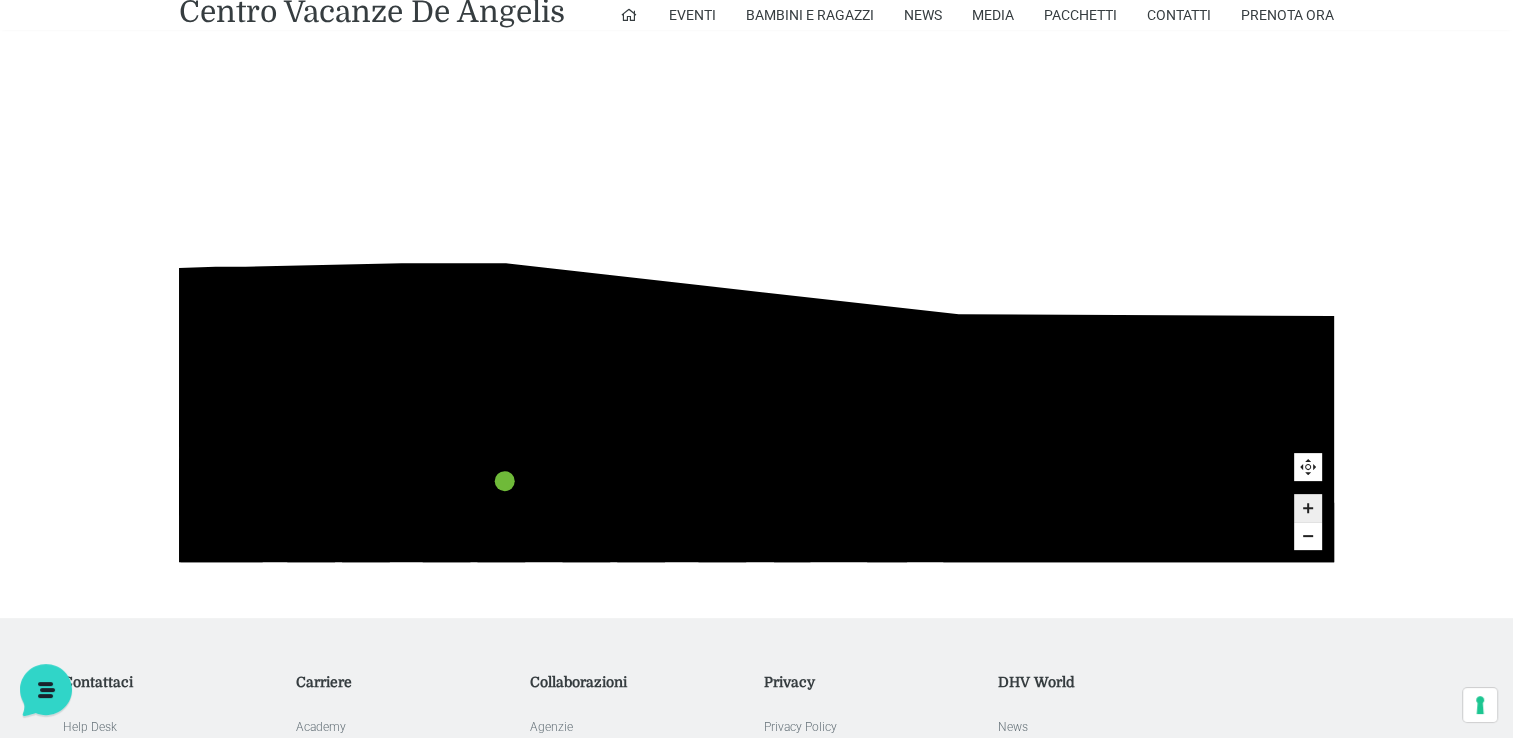 drag, startPoint x: 1080, startPoint y: 446, endPoint x: 1531, endPoint y: 523, distance: 457.52597 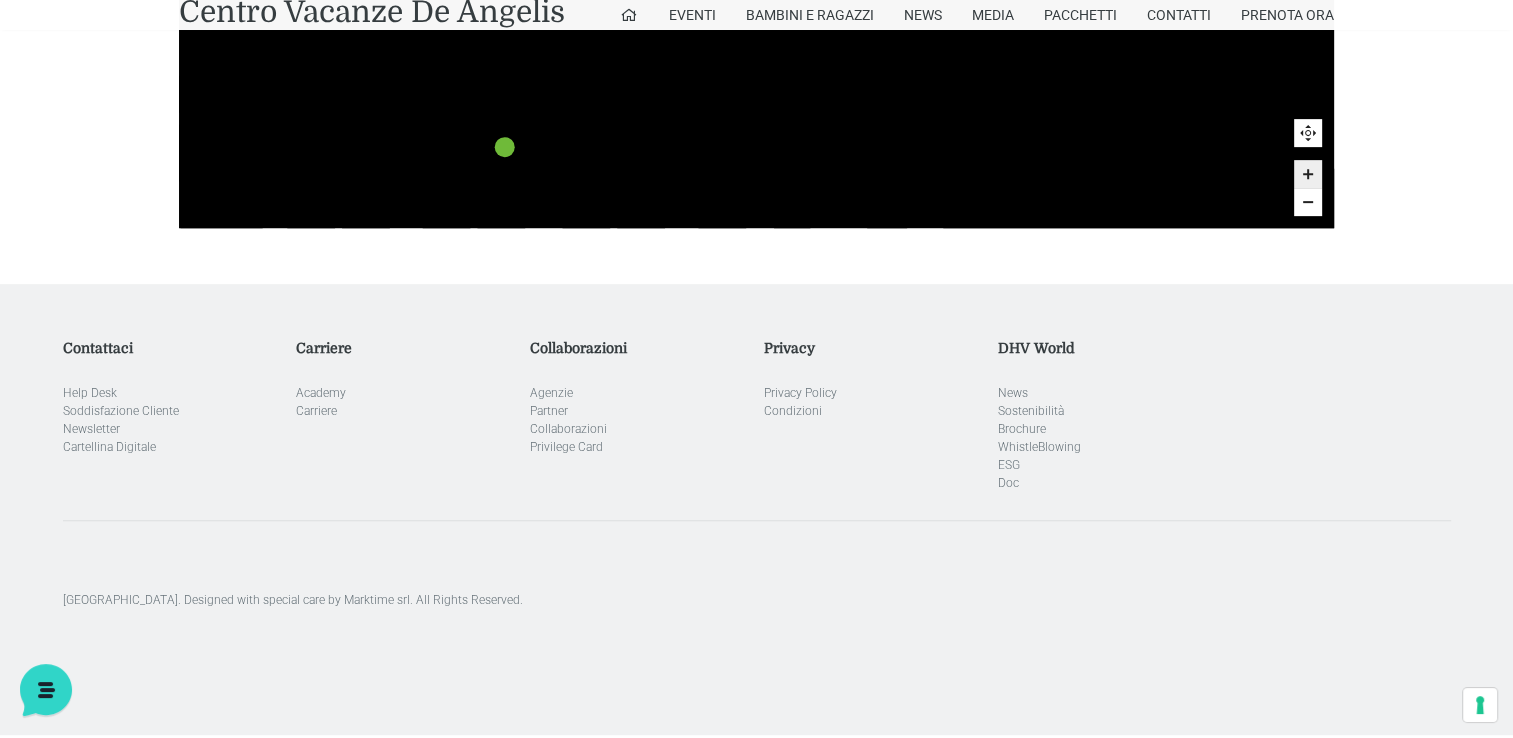 scroll, scrollTop: 878, scrollLeft: 0, axis: vertical 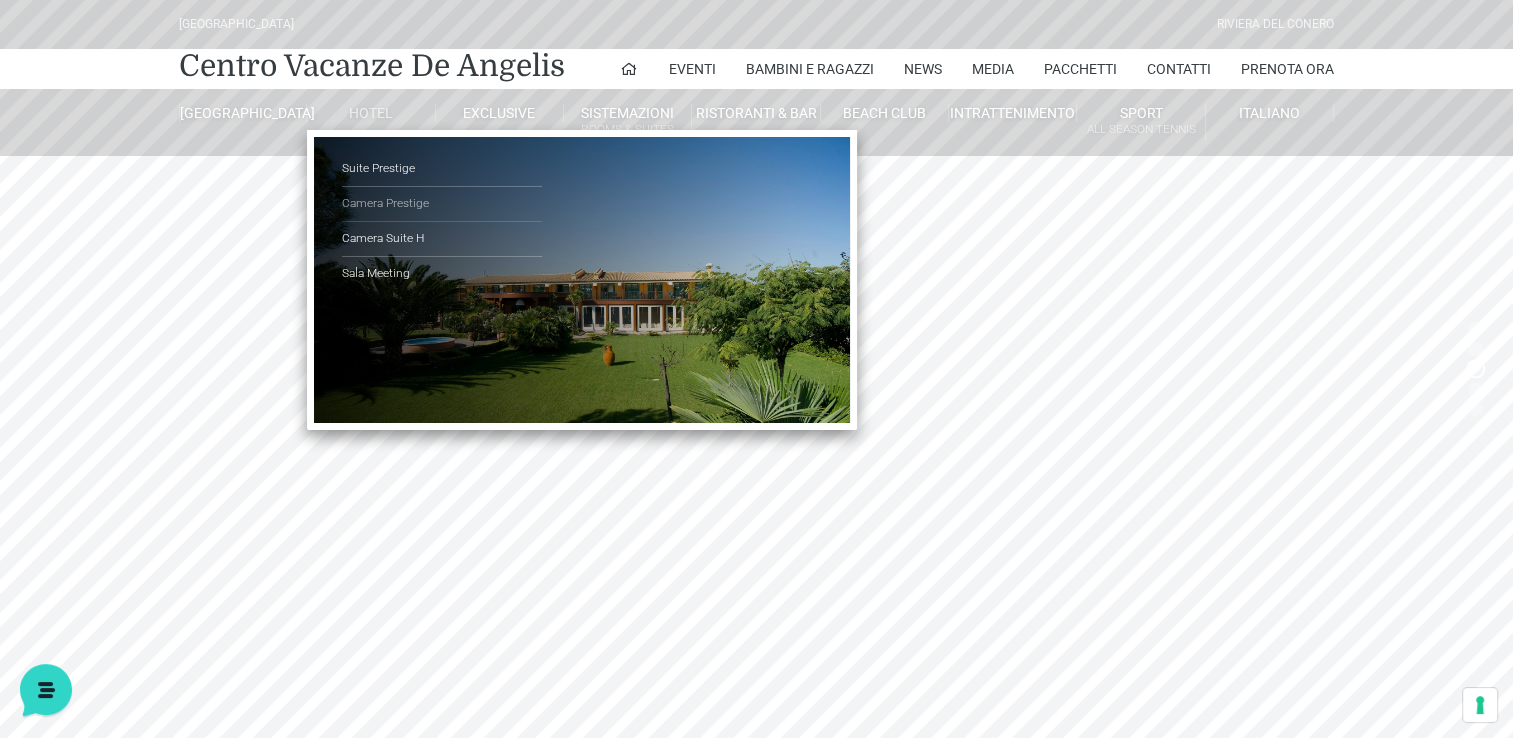 click on "Camera Prestige" at bounding box center (442, 204) 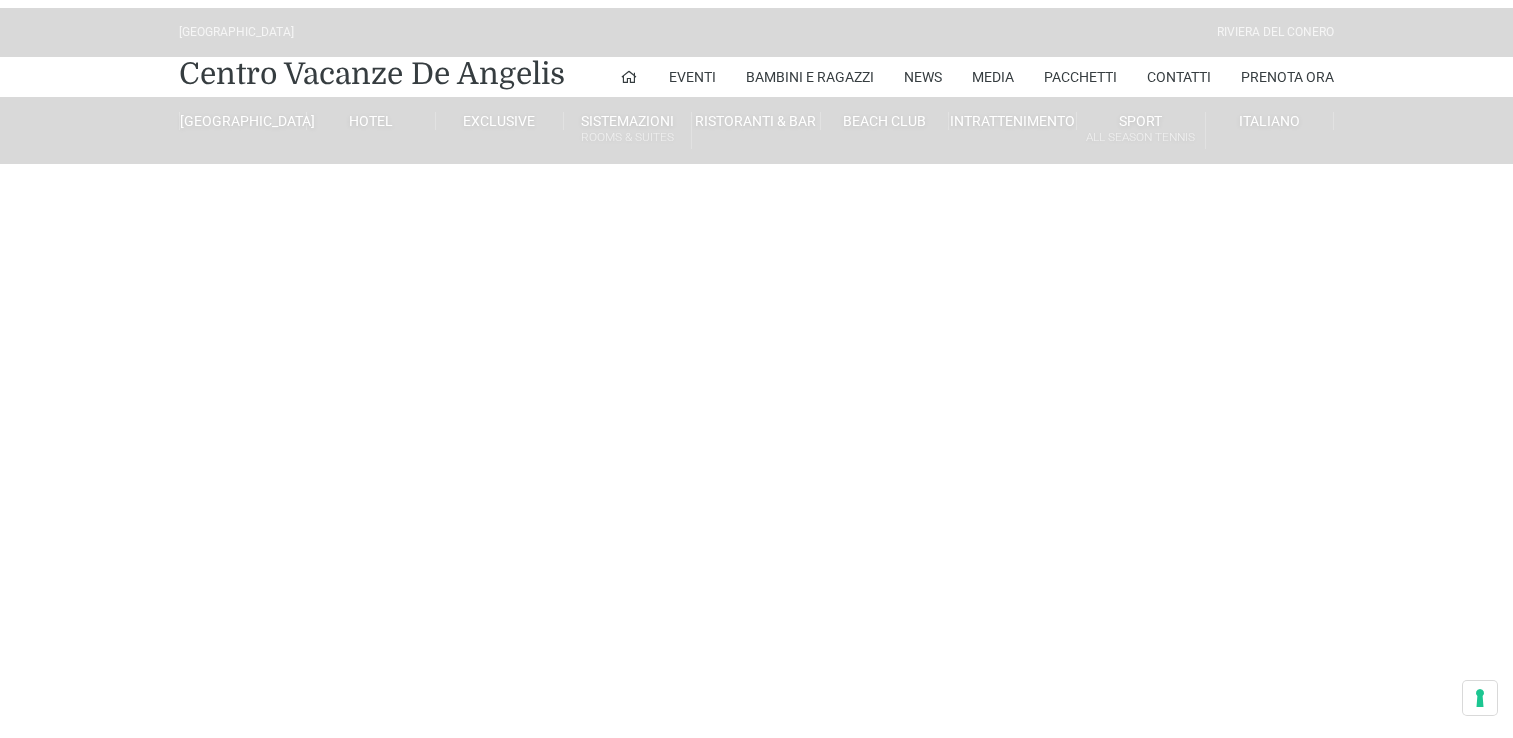 scroll, scrollTop: 0, scrollLeft: 0, axis: both 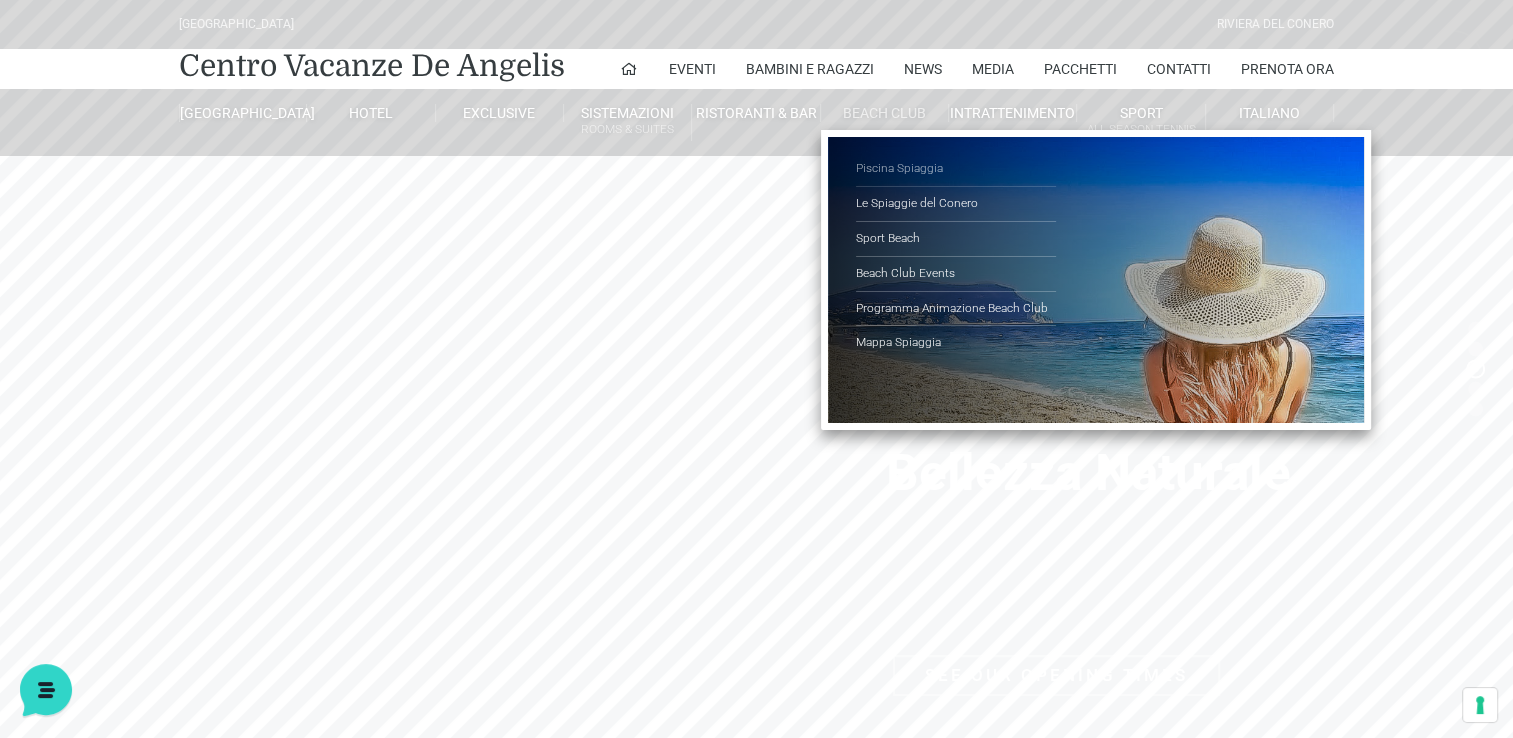 click on "Piscina Spiaggia" at bounding box center (956, 169) 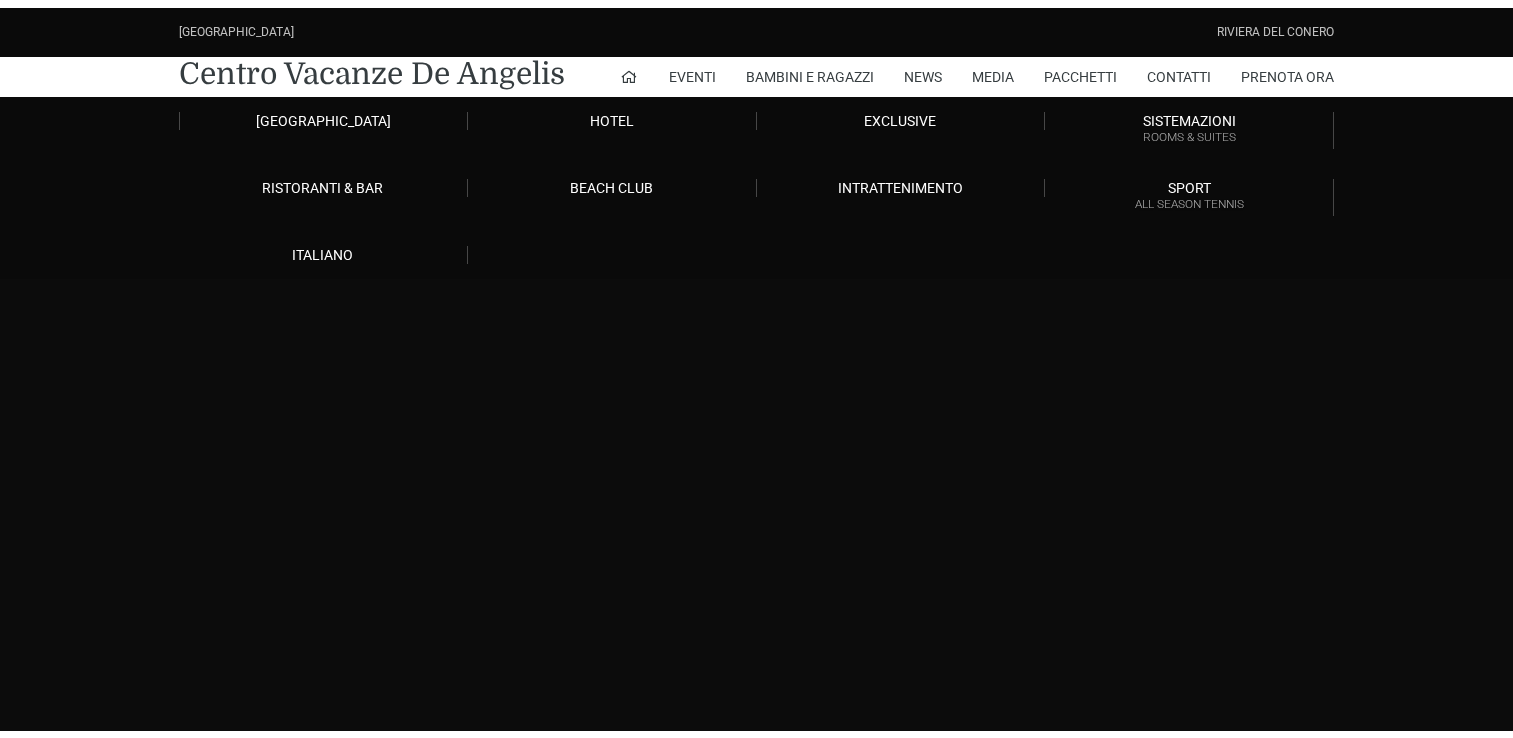 scroll, scrollTop: 0, scrollLeft: 0, axis: both 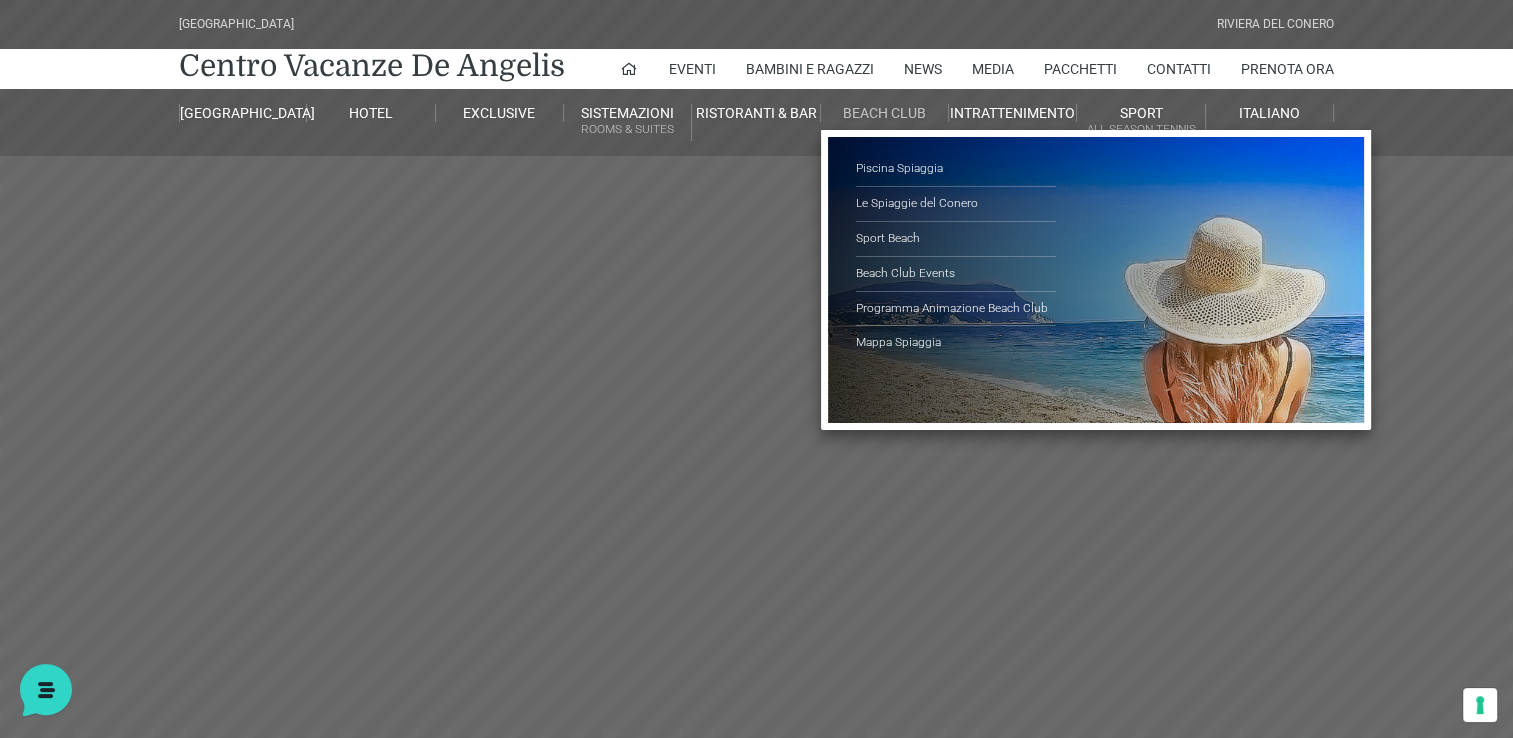 click on "Beach Club" at bounding box center [885, 113] 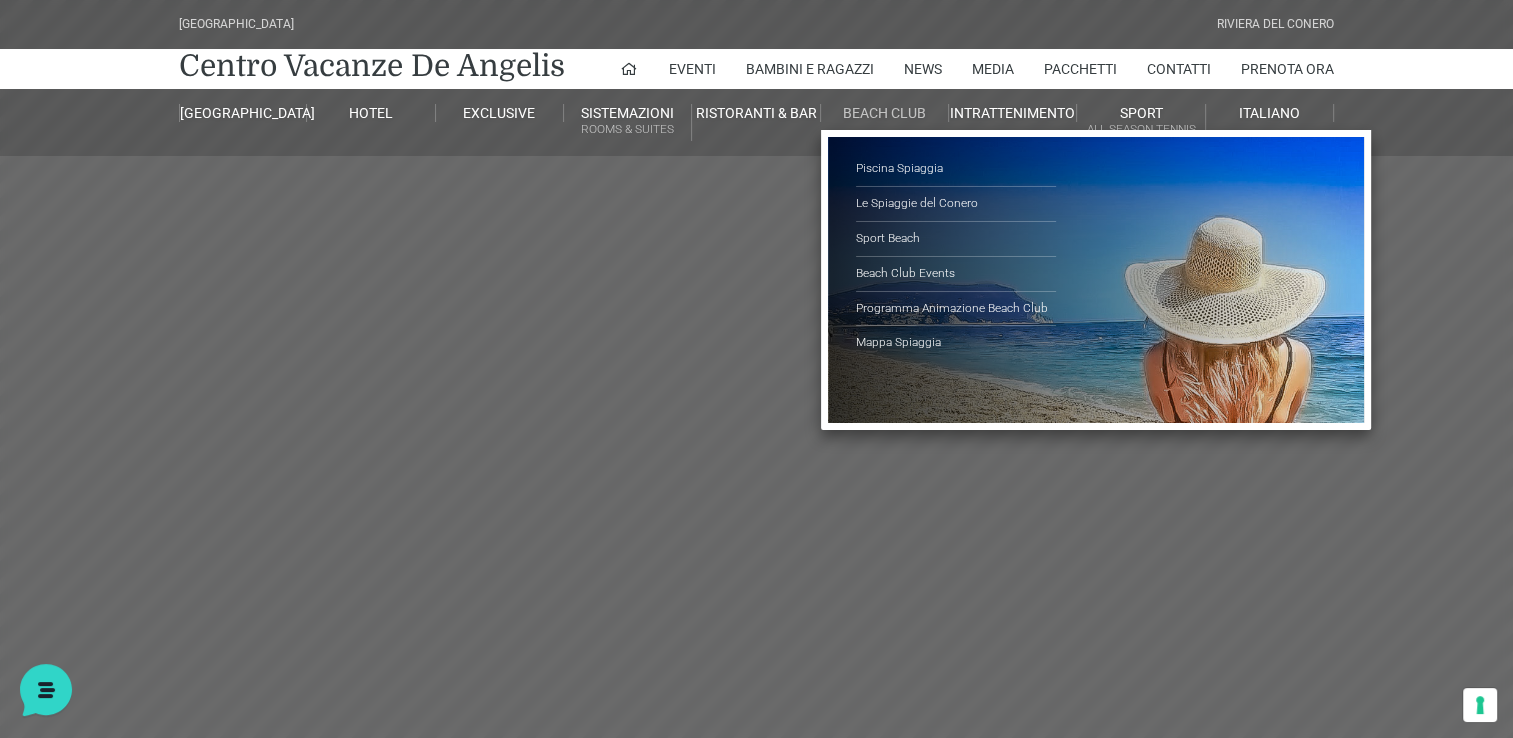 click on "Beach Club" at bounding box center (885, 113) 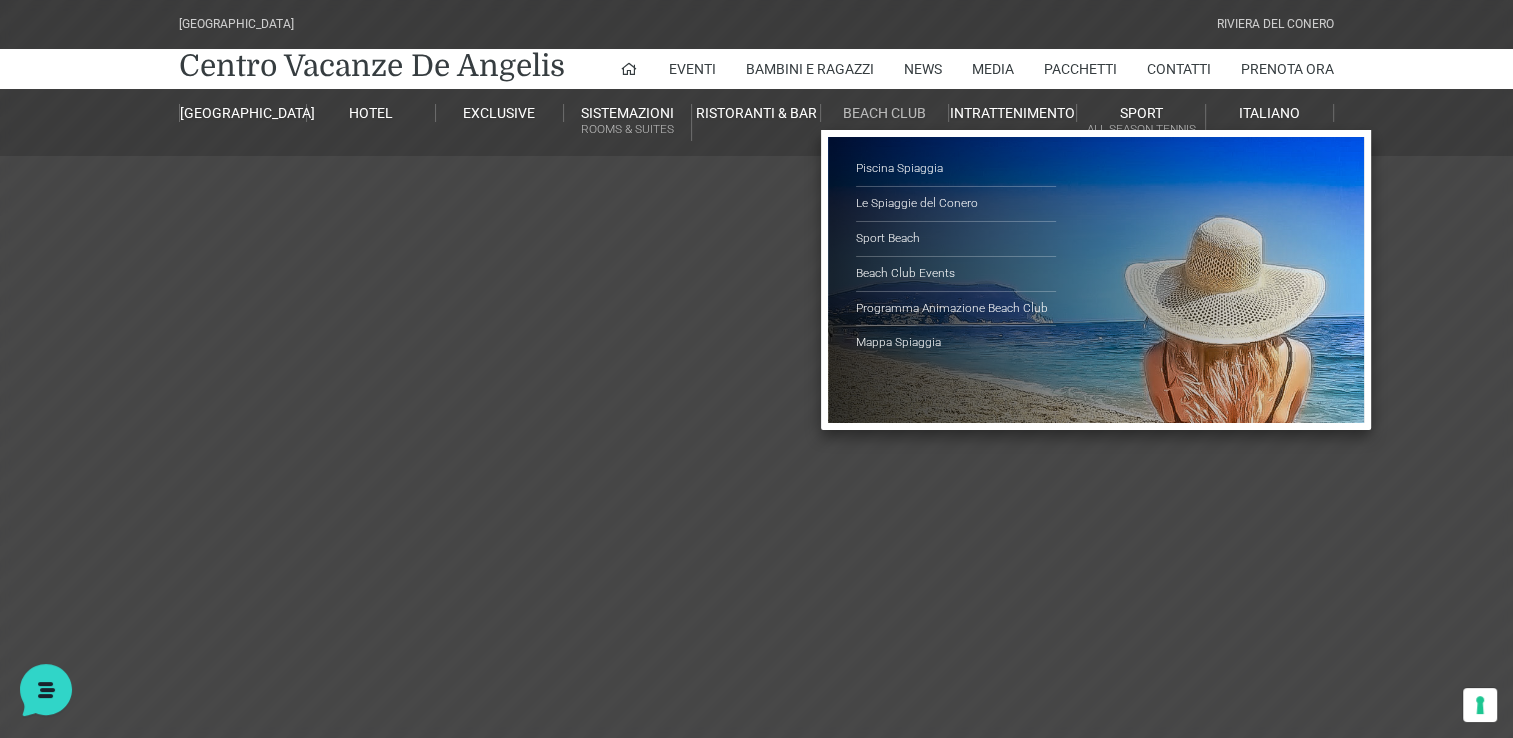 click on "Beach Club" at bounding box center (885, 113) 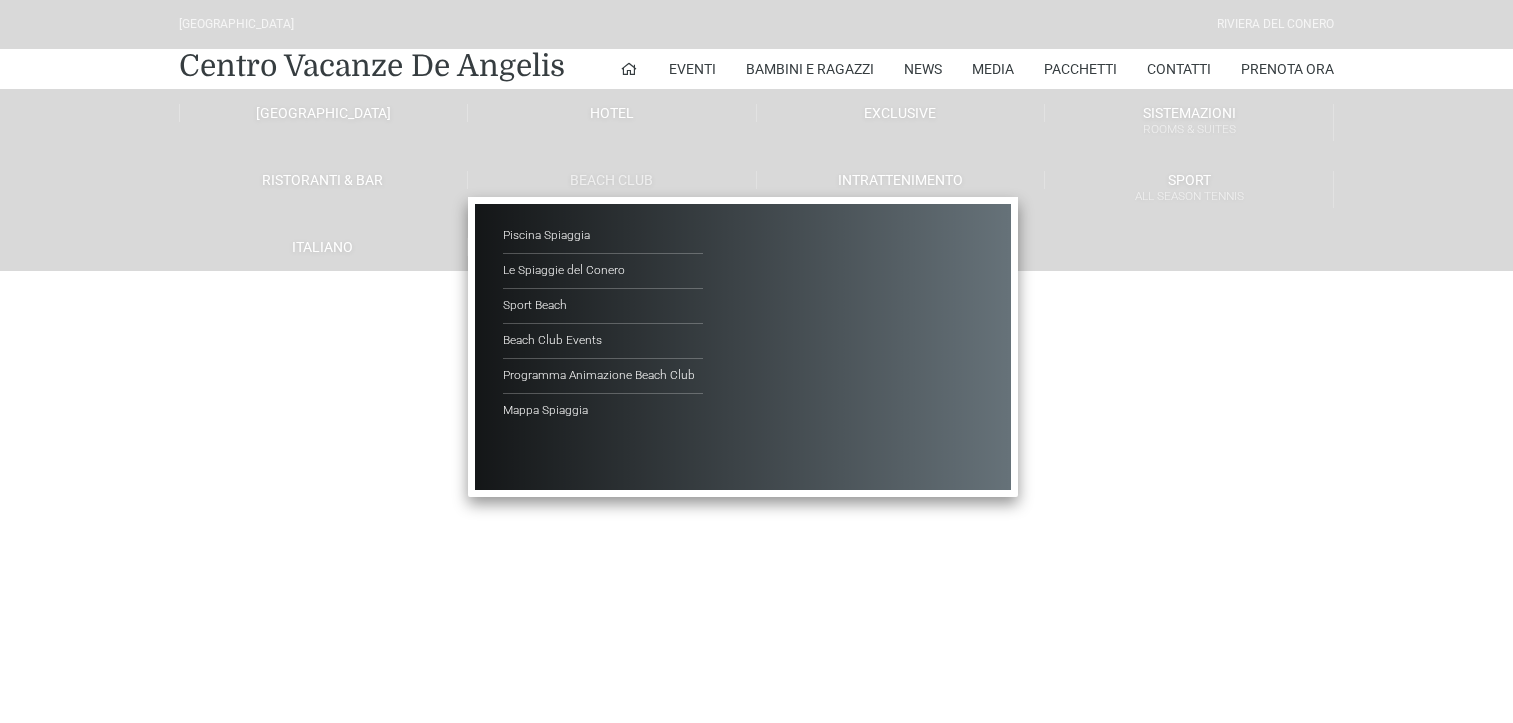 scroll, scrollTop: 0, scrollLeft: 0, axis: both 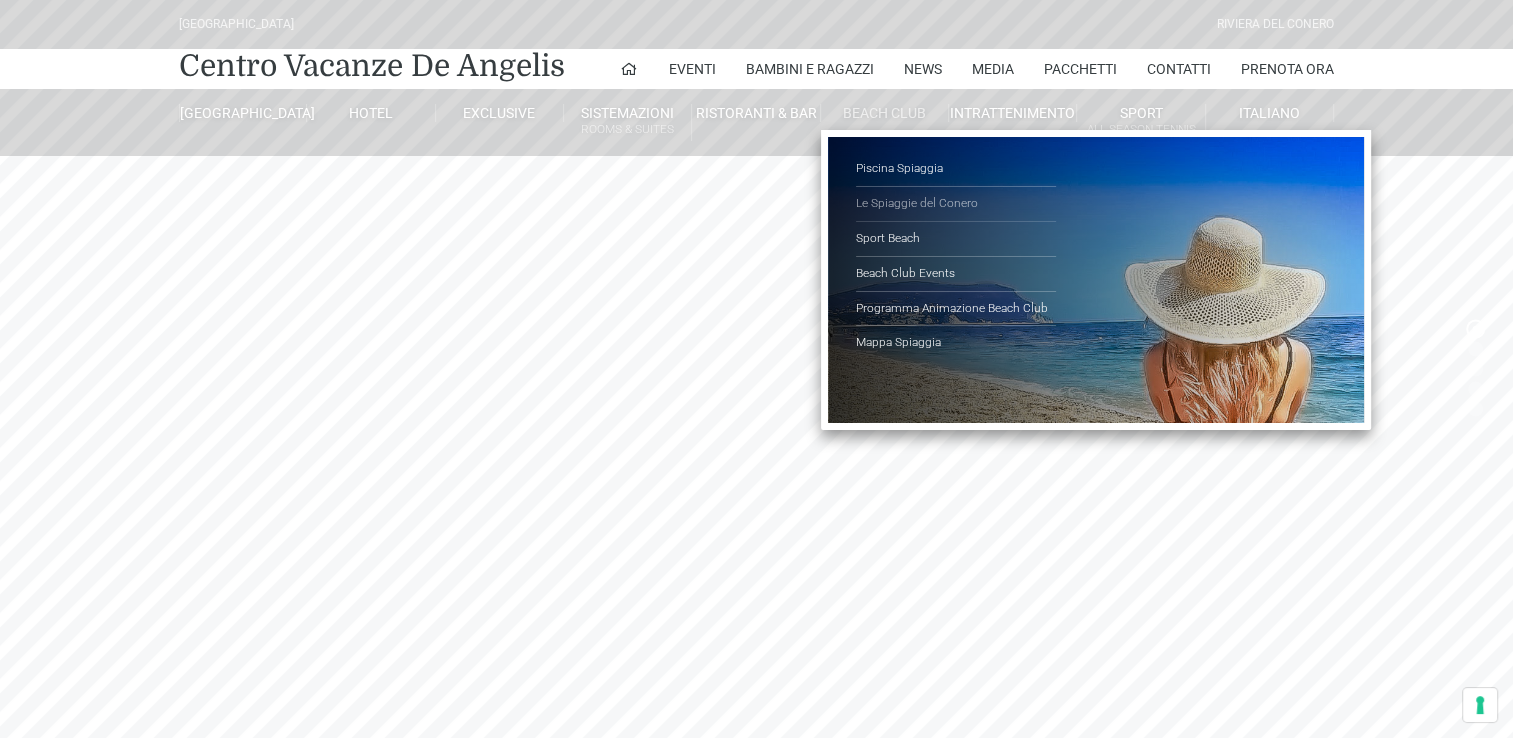 click on "Le Spiaggie del Conero" at bounding box center [956, 204] 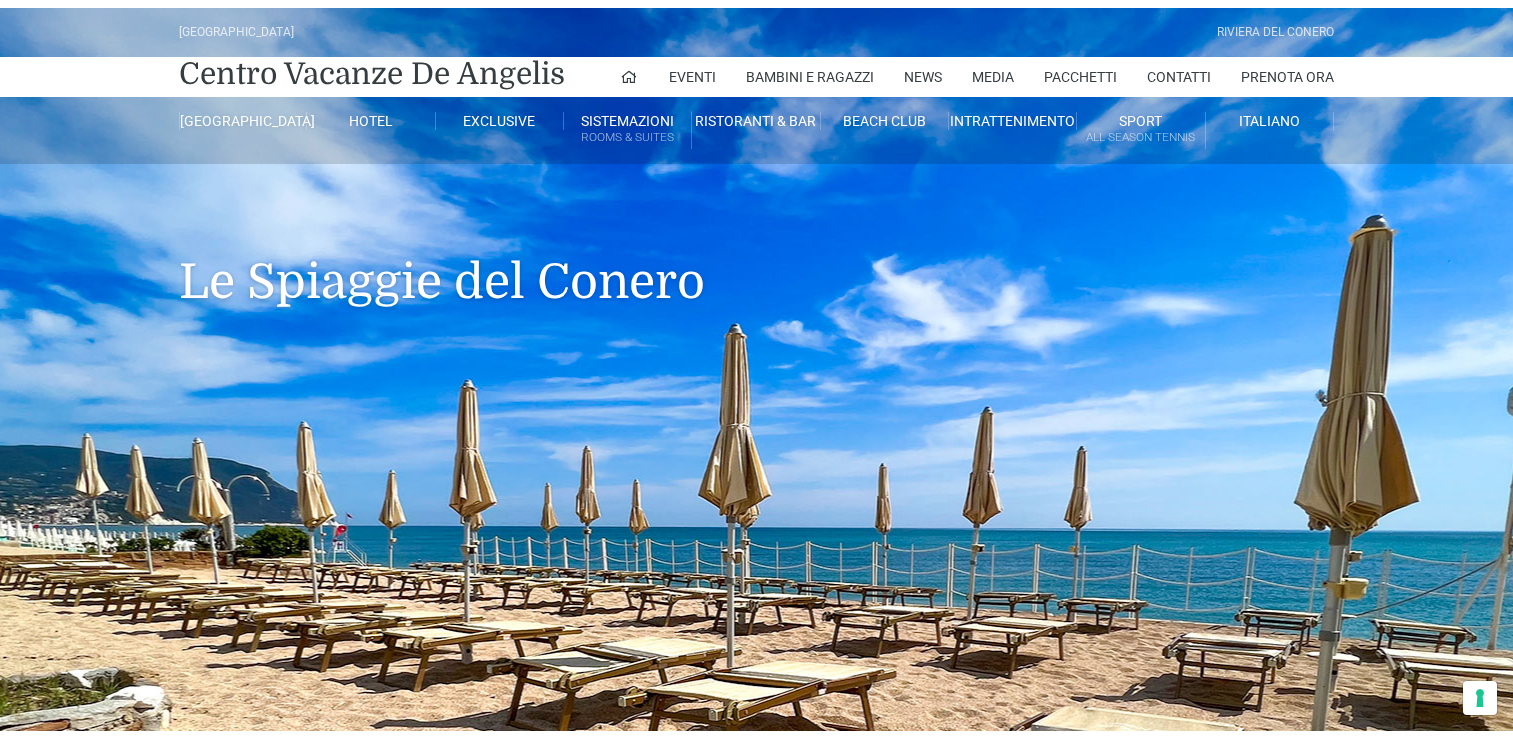 scroll, scrollTop: 0, scrollLeft: 0, axis: both 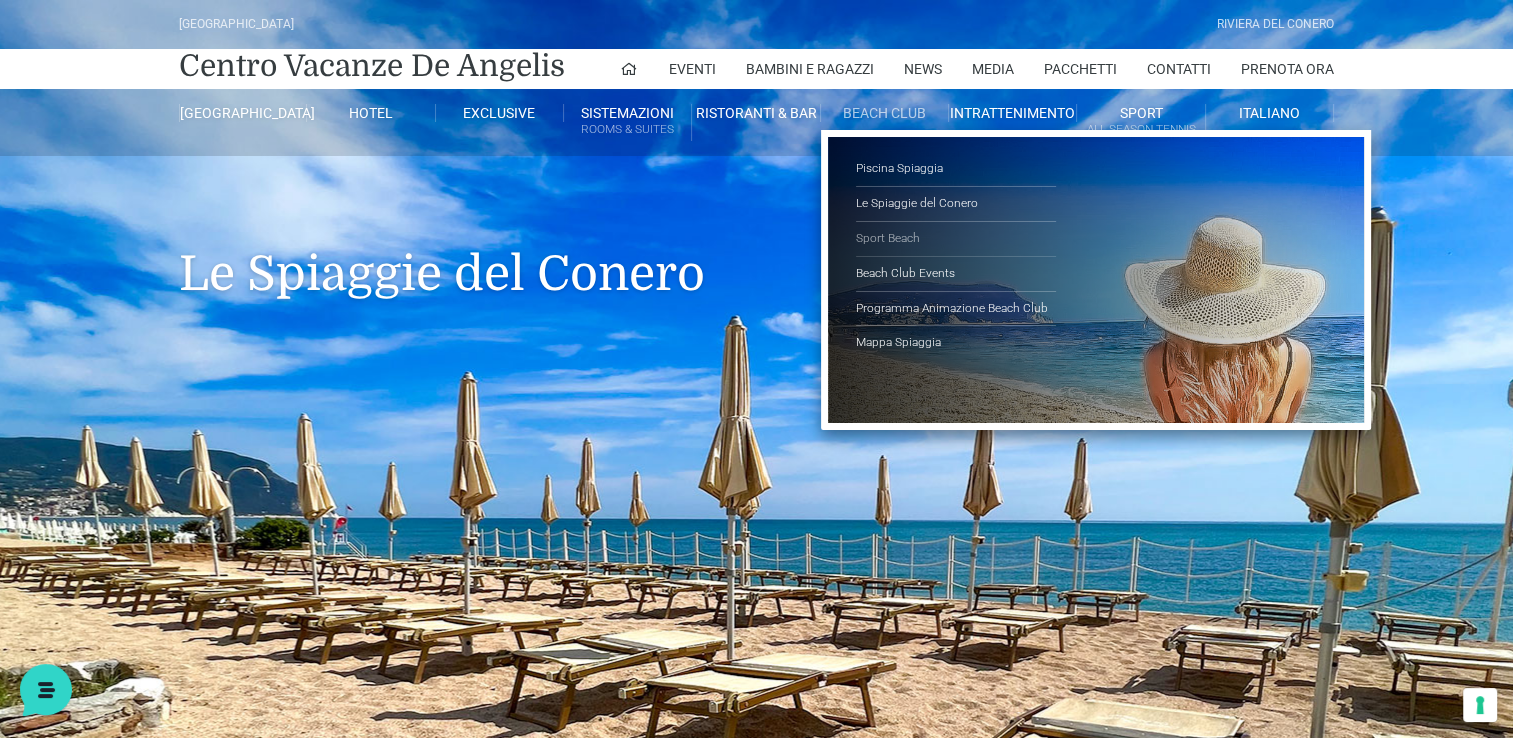 click on "Sport Beach" at bounding box center (956, 239) 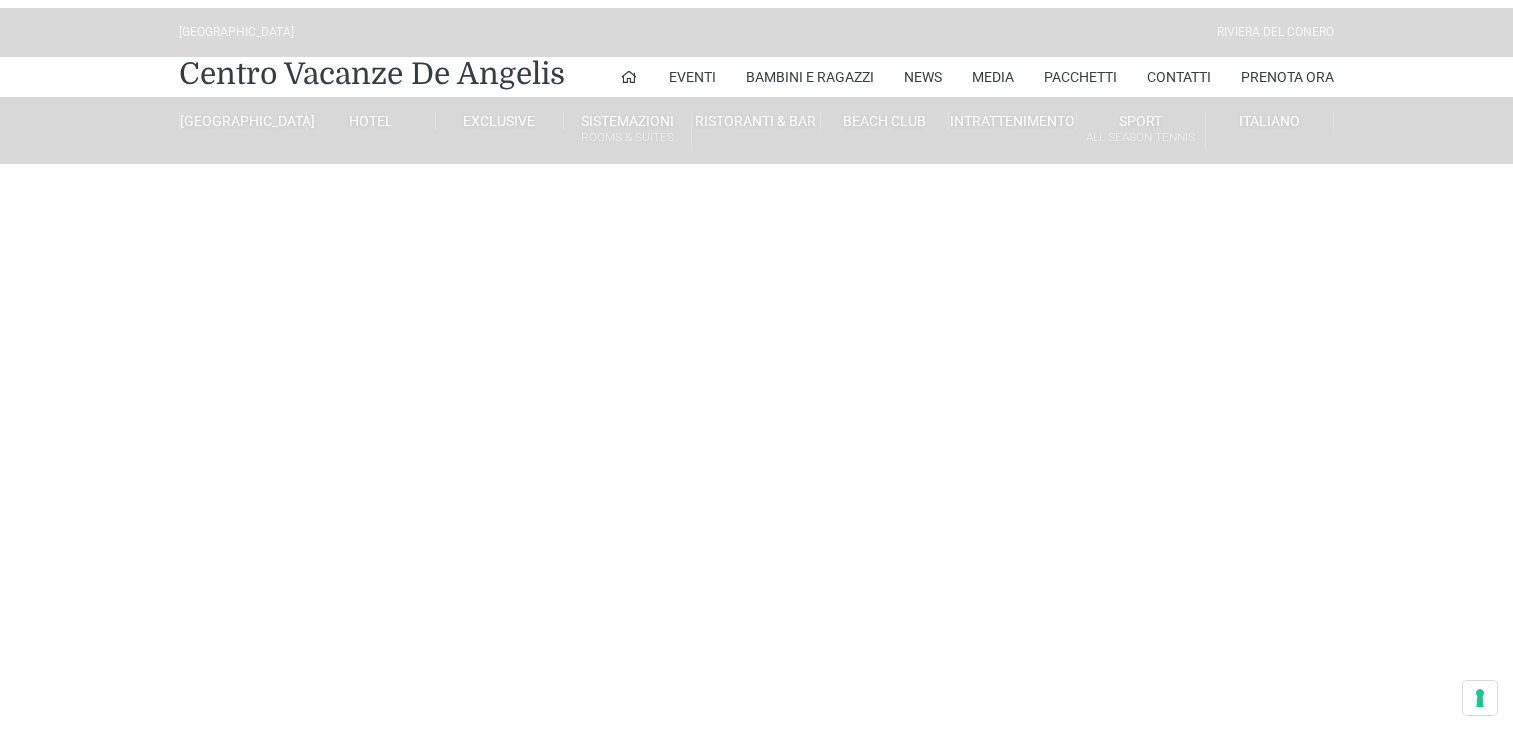 scroll, scrollTop: 0, scrollLeft: 0, axis: both 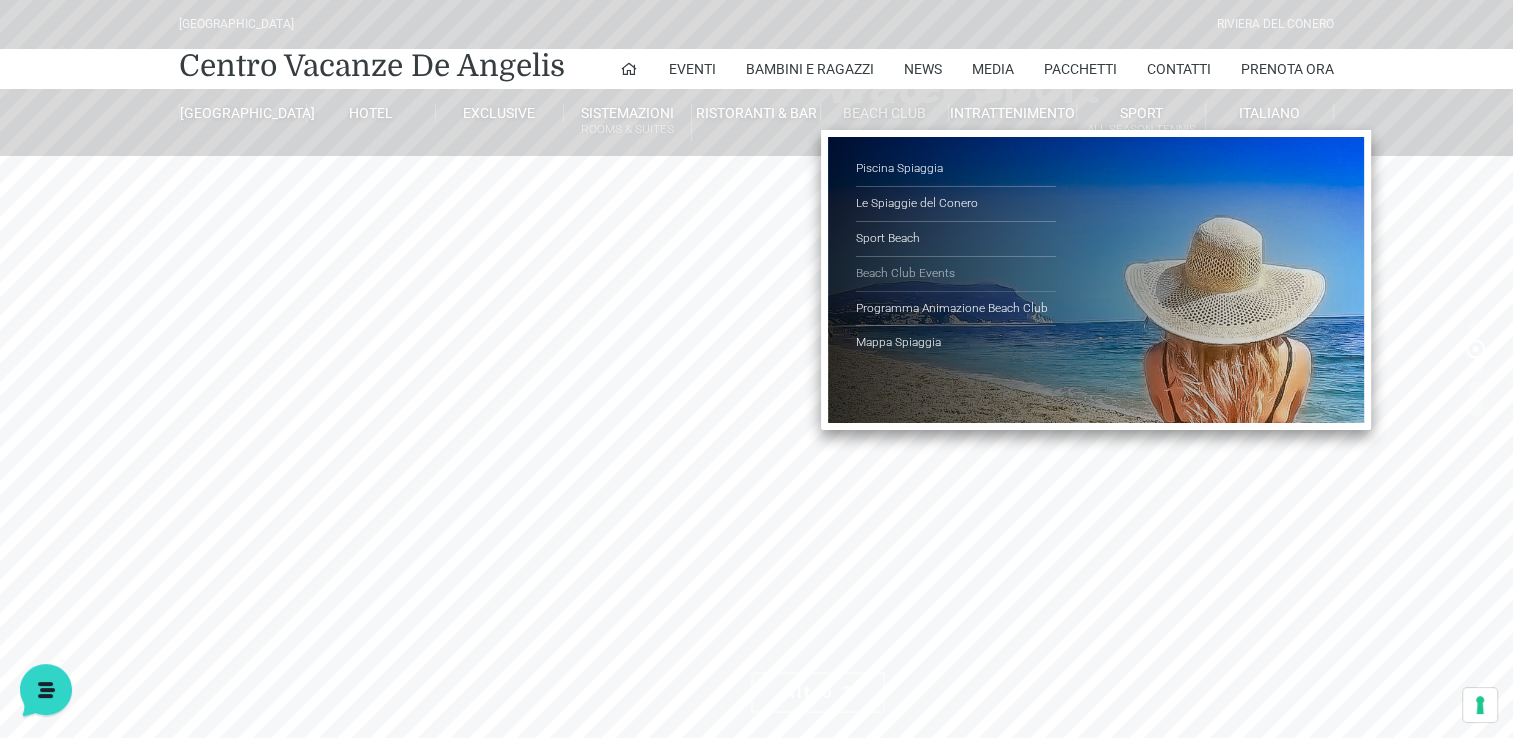 click on "Beach Club Events" at bounding box center (956, 274) 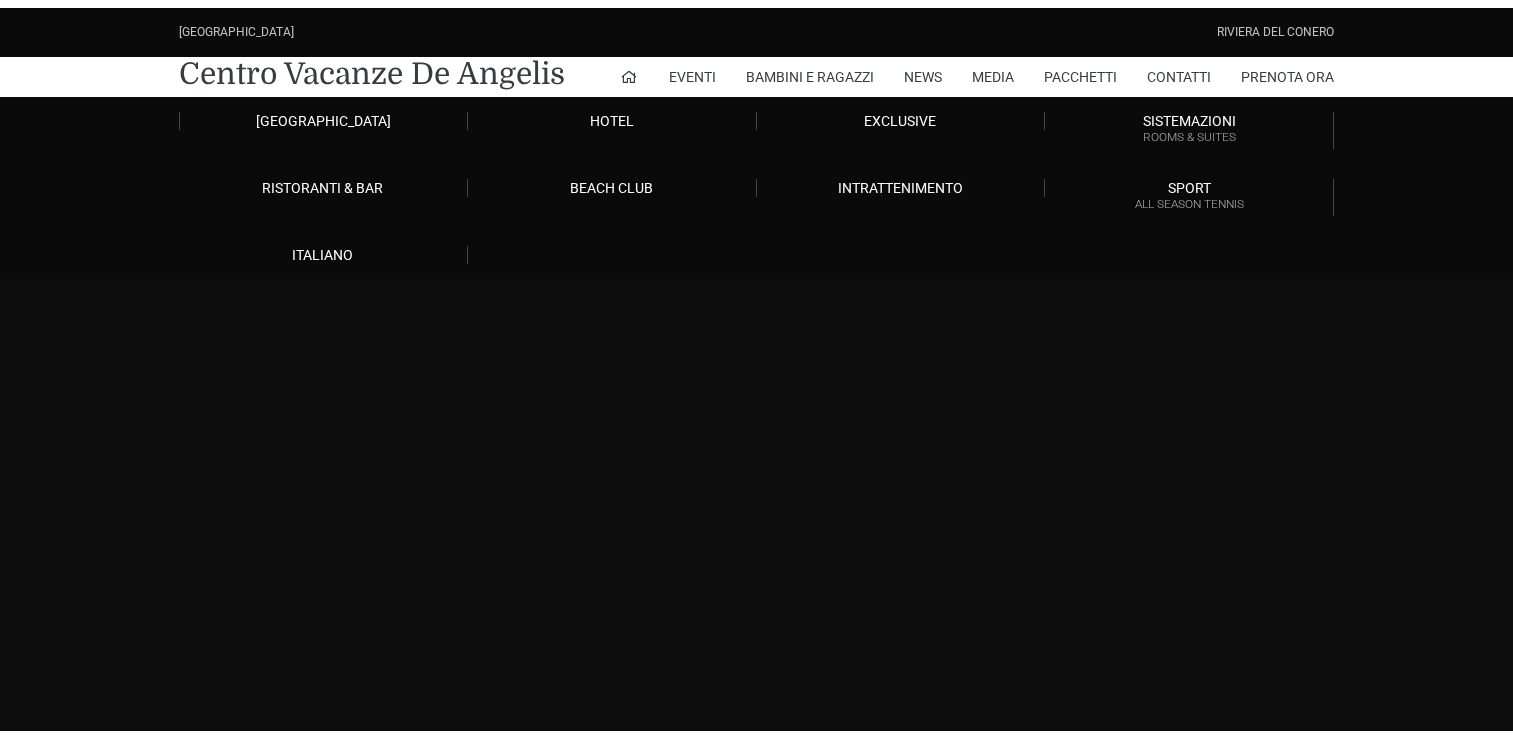 scroll, scrollTop: 0, scrollLeft: 0, axis: both 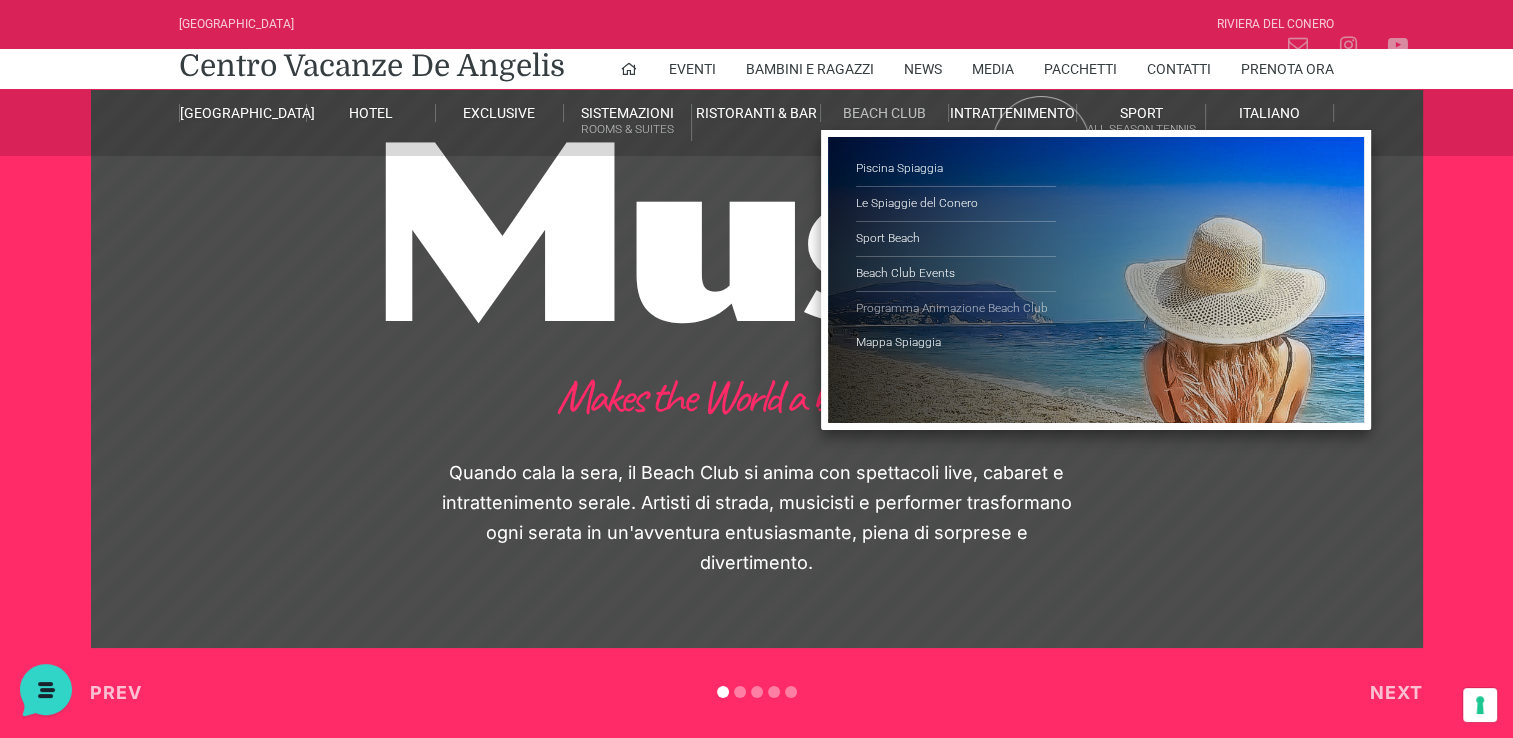click on "Programma Animazione Beach Club" at bounding box center [956, 309] 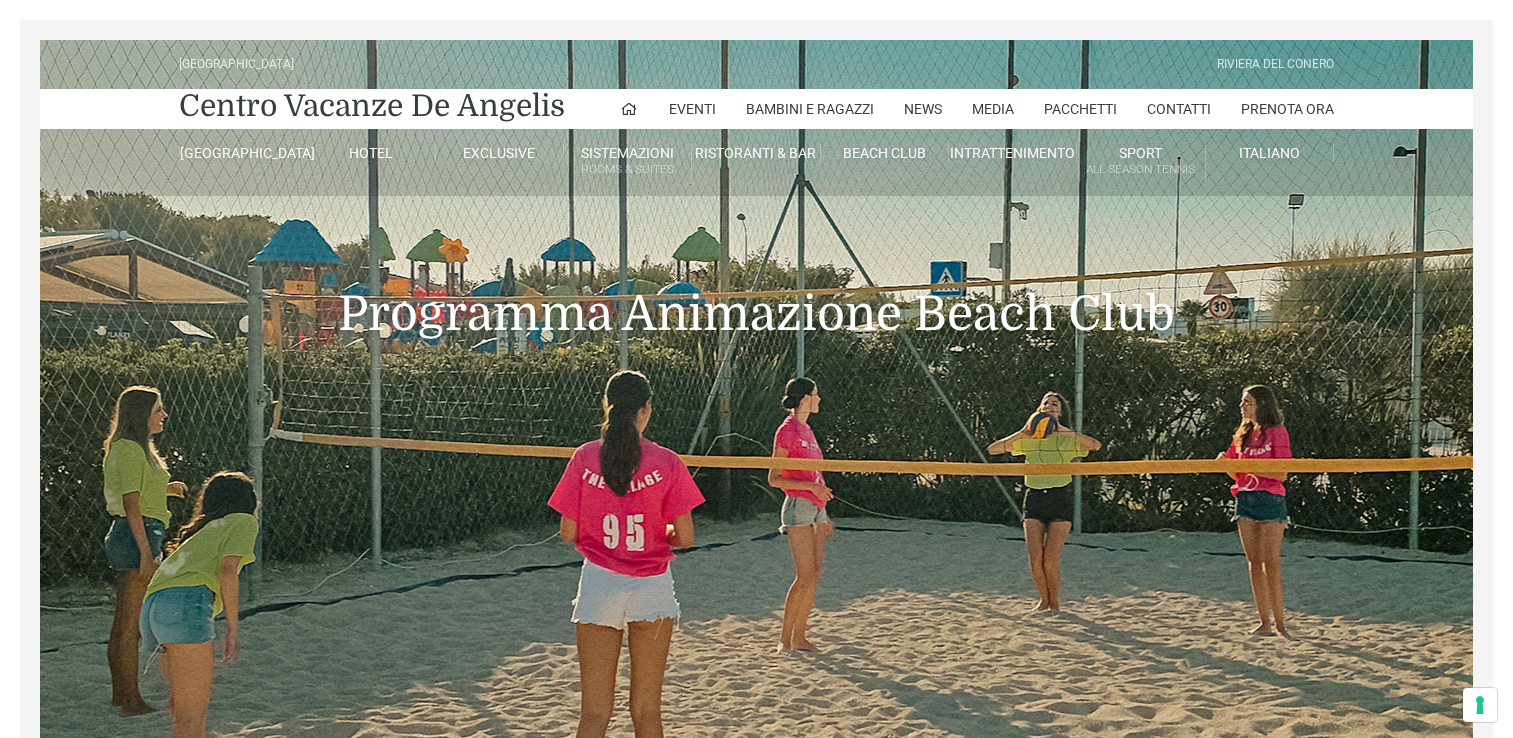 scroll, scrollTop: 0, scrollLeft: 0, axis: both 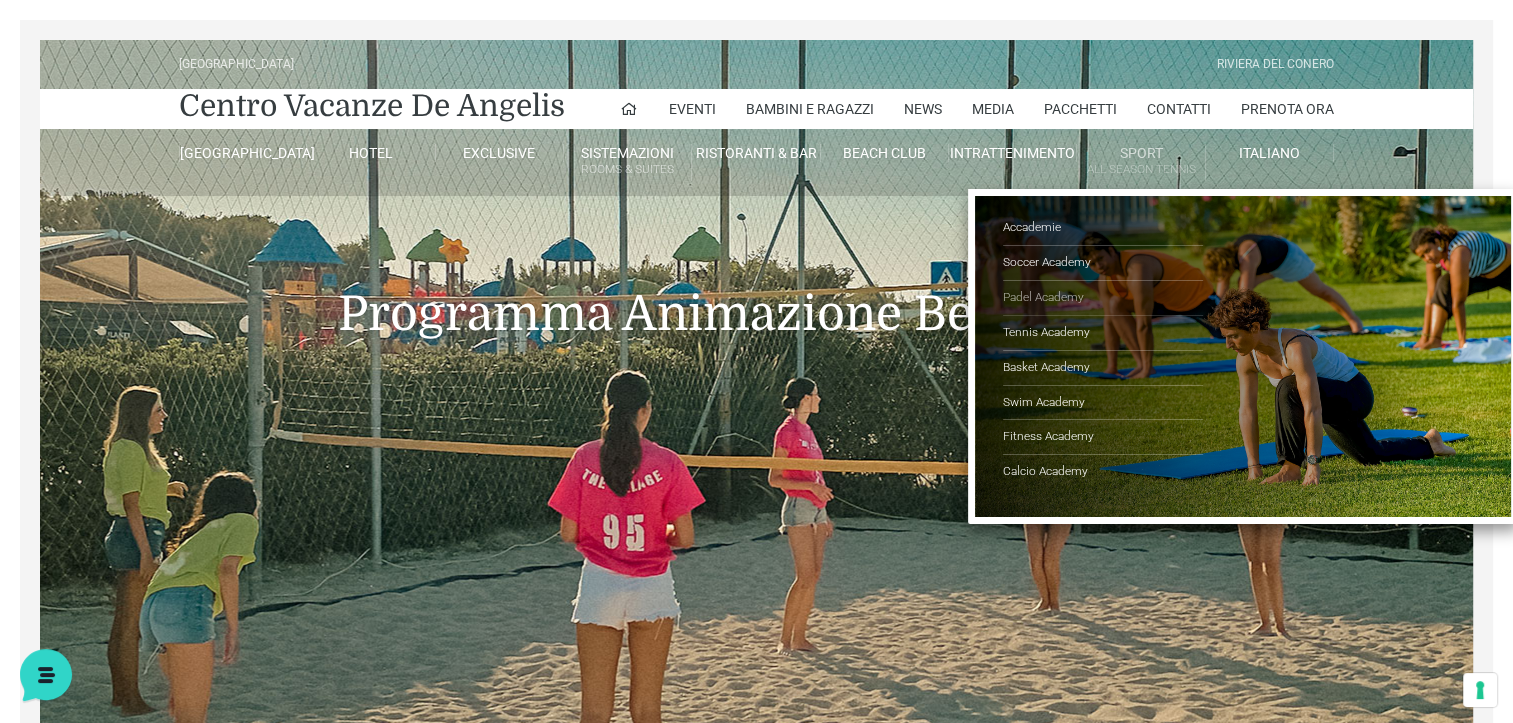 click on "Padel Academy" at bounding box center [1103, 298] 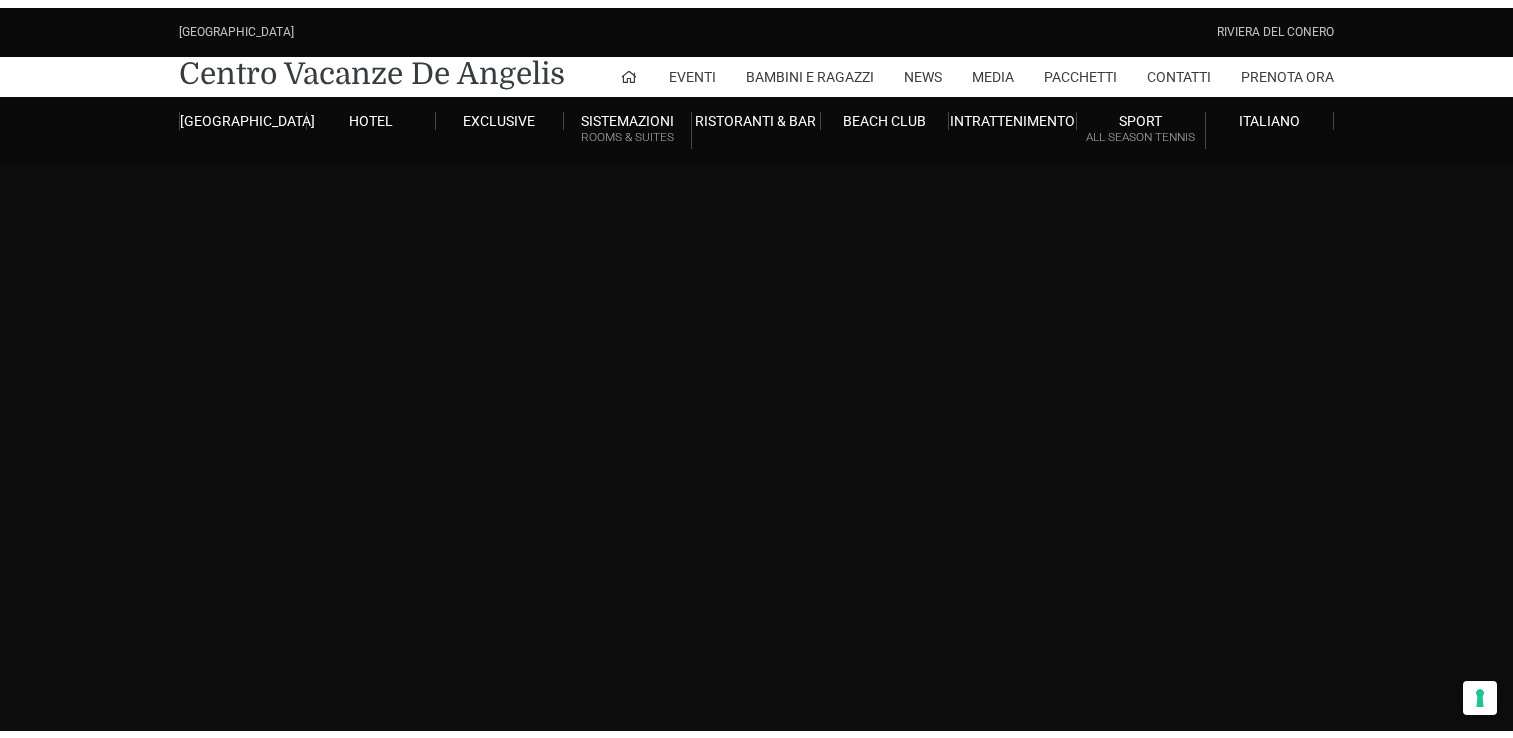 scroll, scrollTop: 0, scrollLeft: 0, axis: both 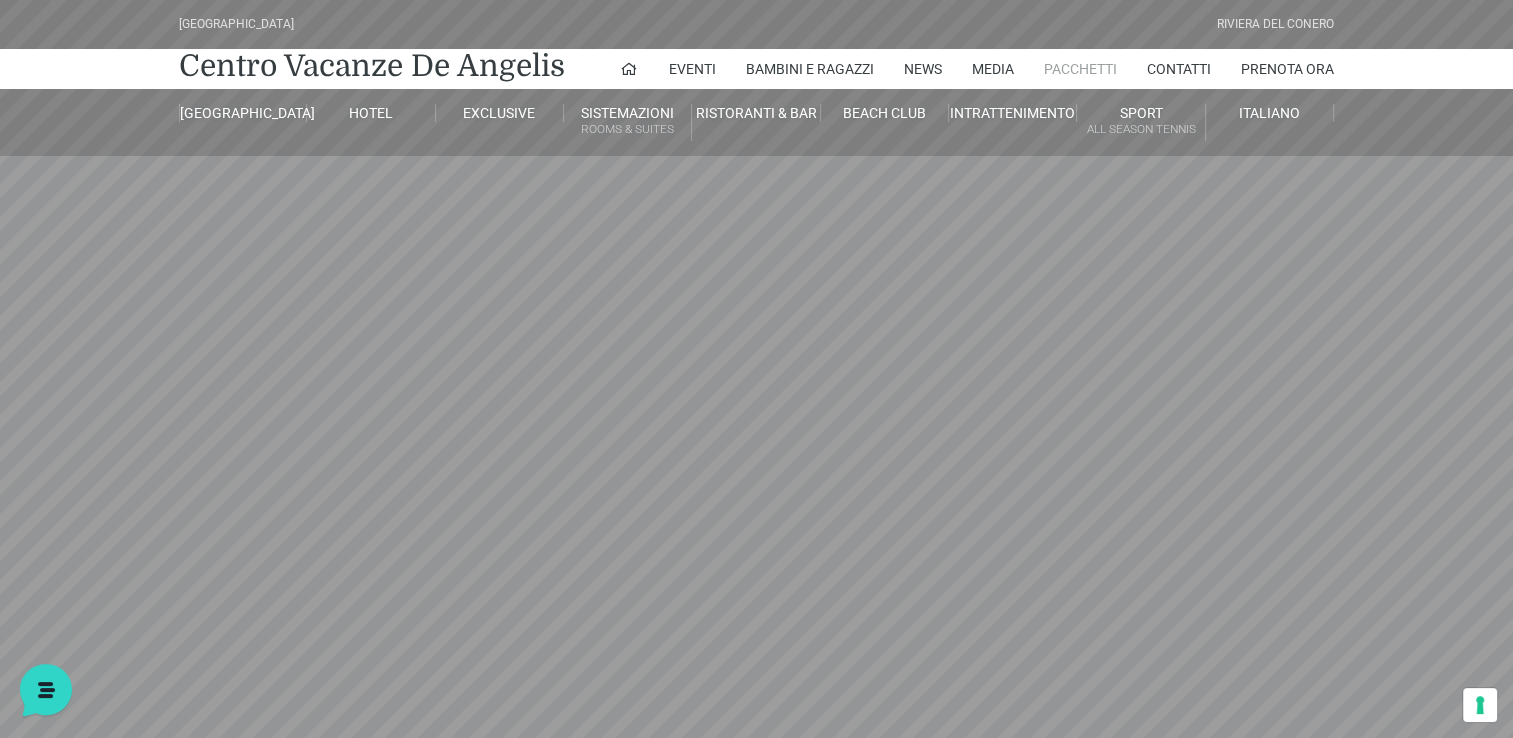 click on "Pacchetti" at bounding box center (1080, 69) 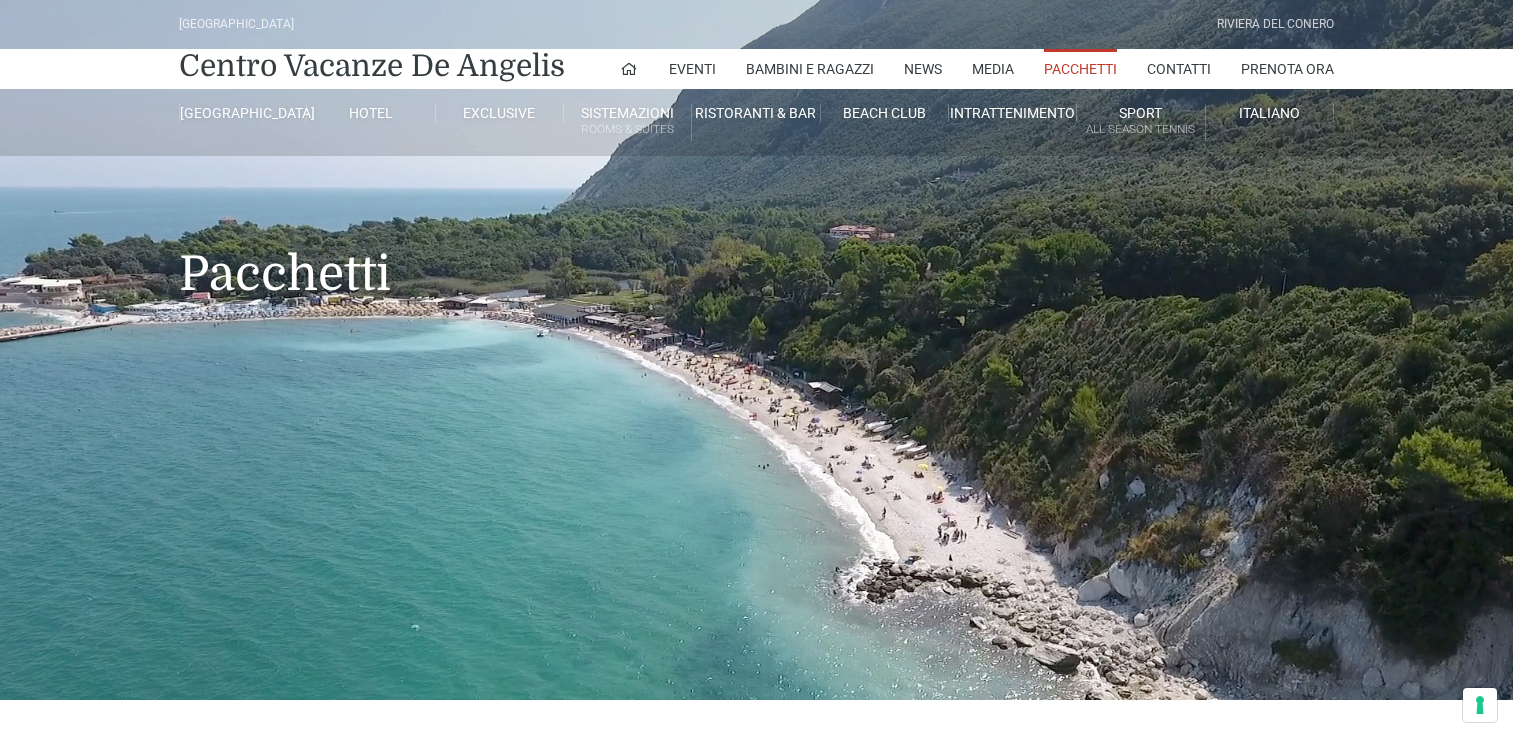 scroll, scrollTop: 0, scrollLeft: 0, axis: both 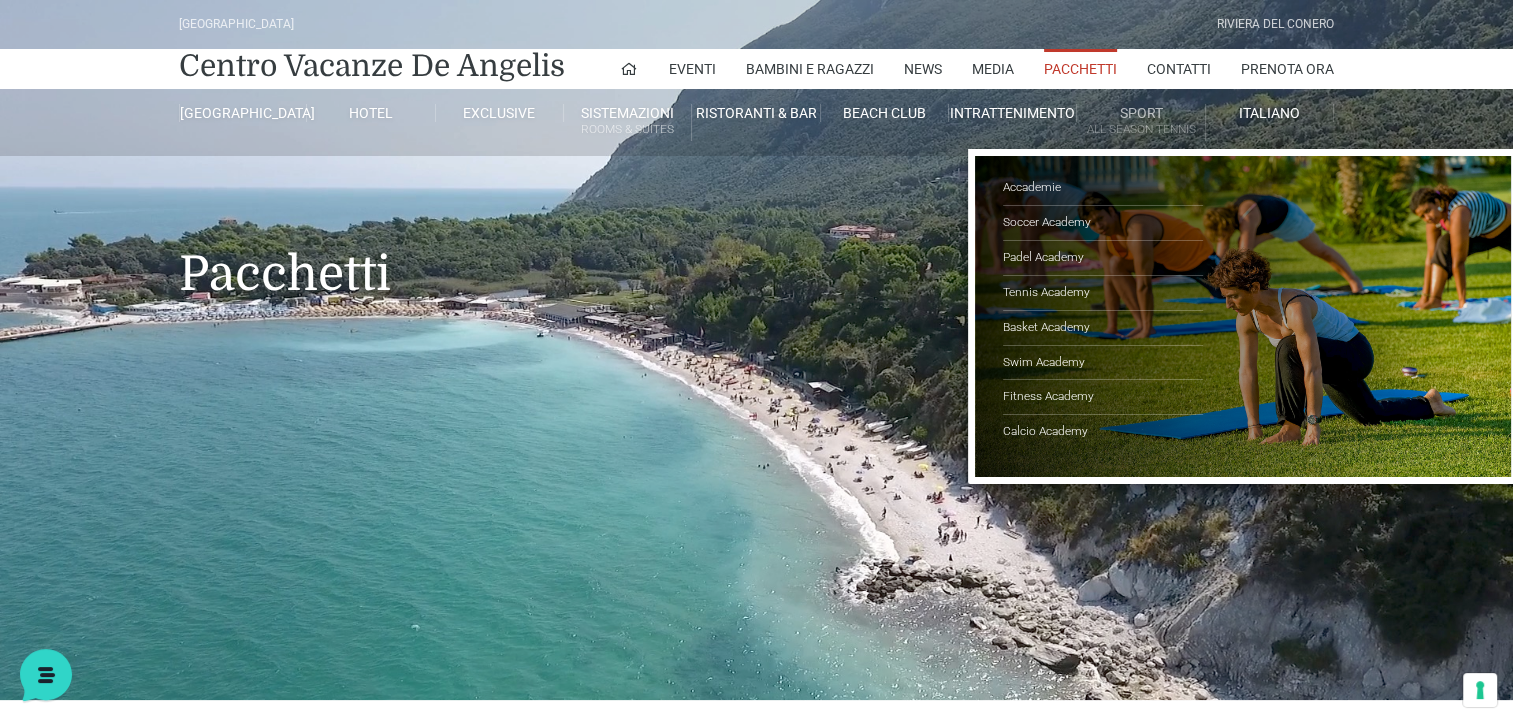 click on "Sport All Season Tennis" at bounding box center (1141, 122) 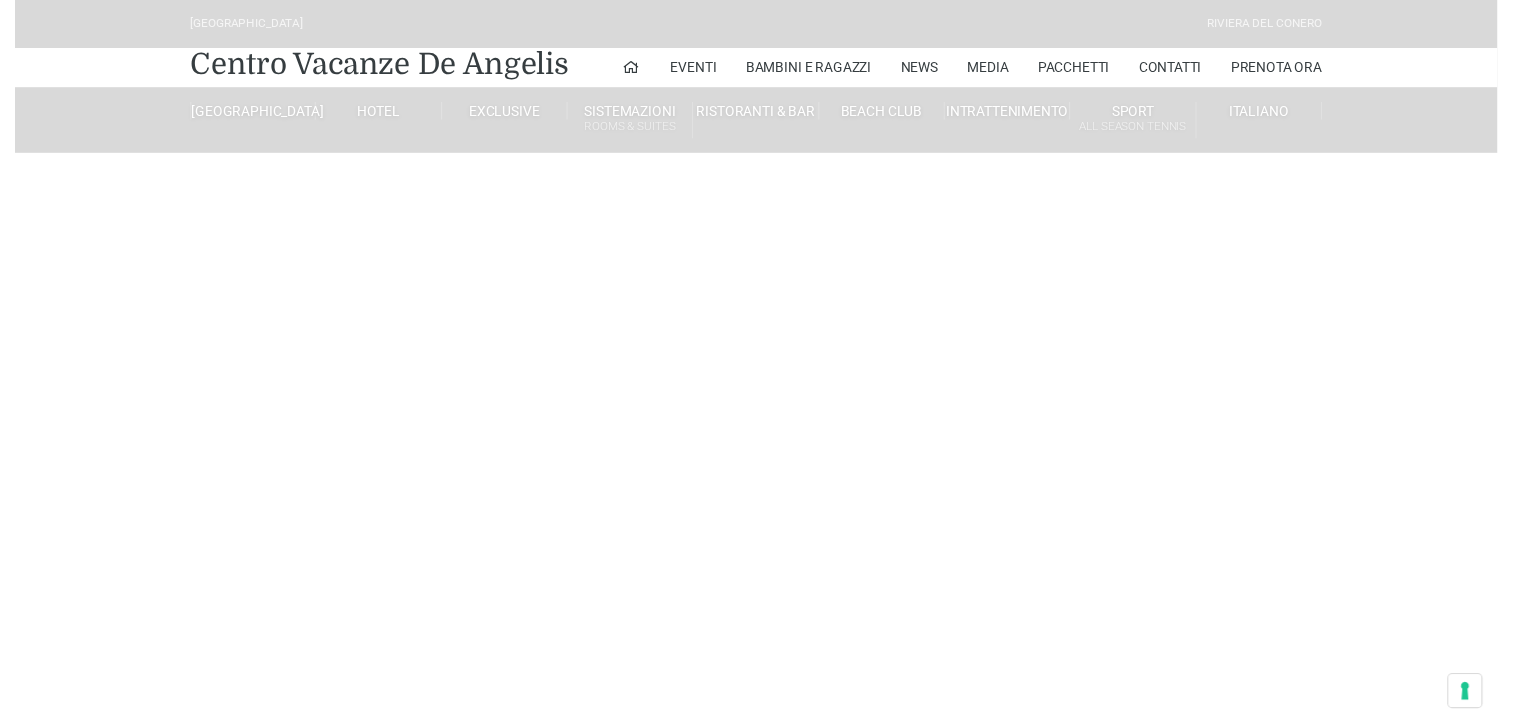 scroll, scrollTop: 0, scrollLeft: 0, axis: both 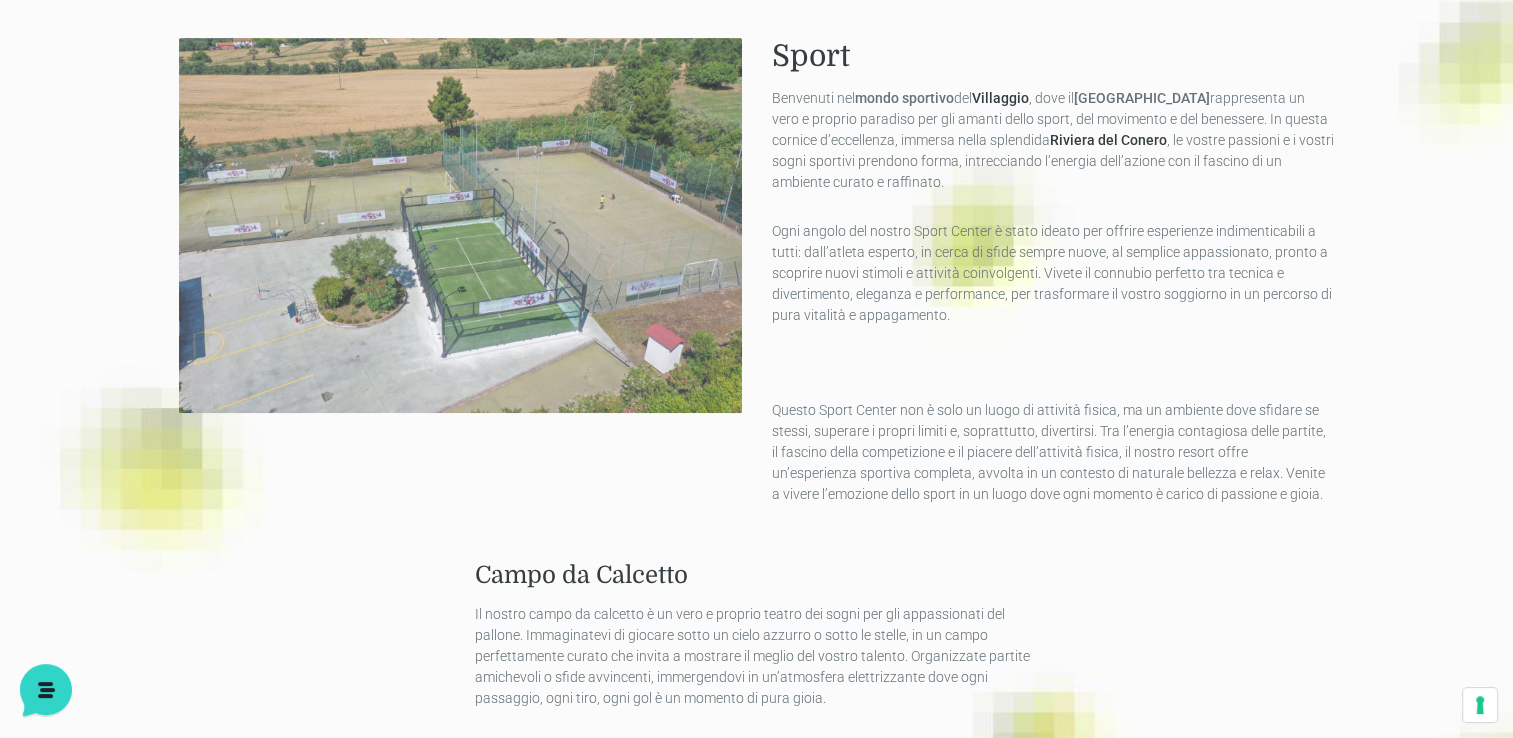 click at bounding box center [460, 225] 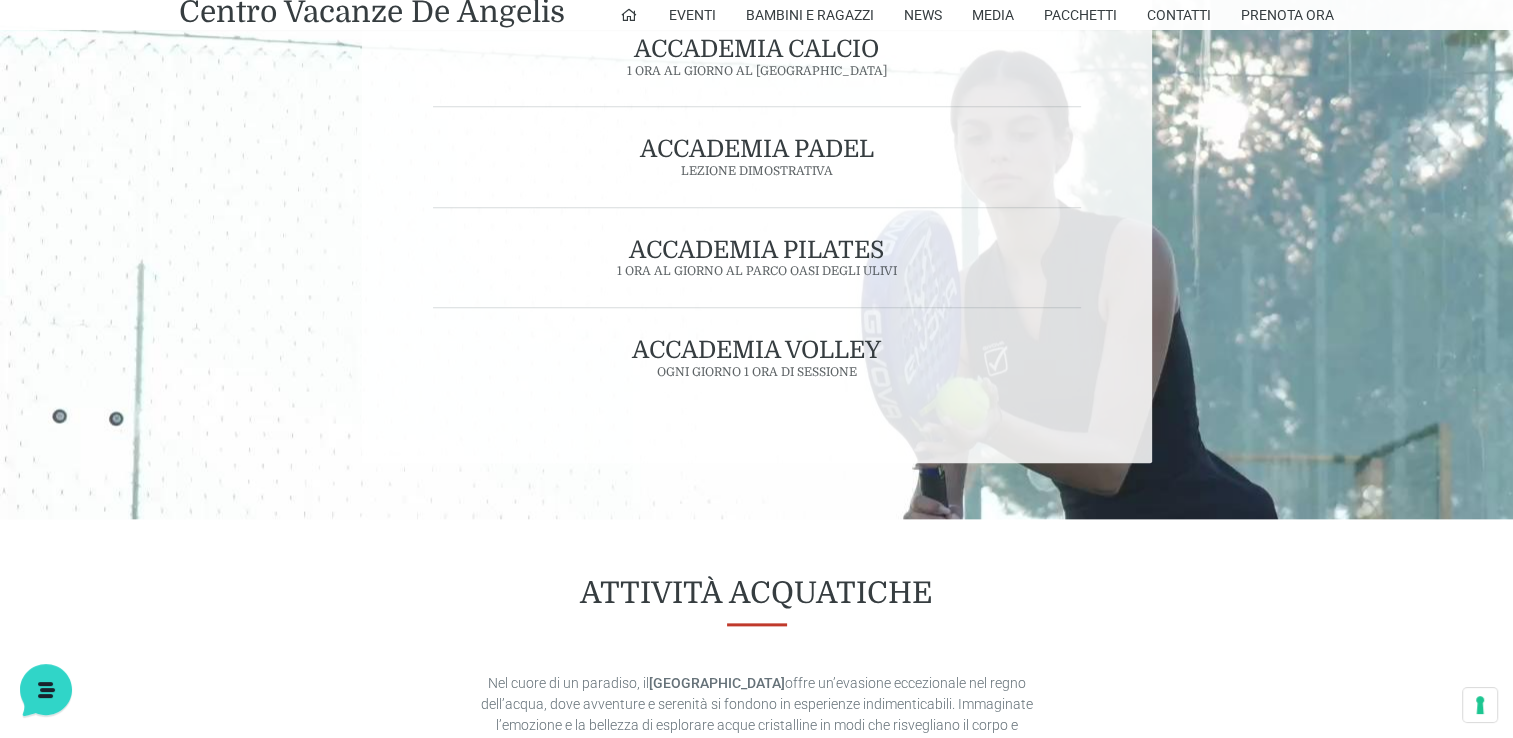 scroll, scrollTop: 2203, scrollLeft: 0, axis: vertical 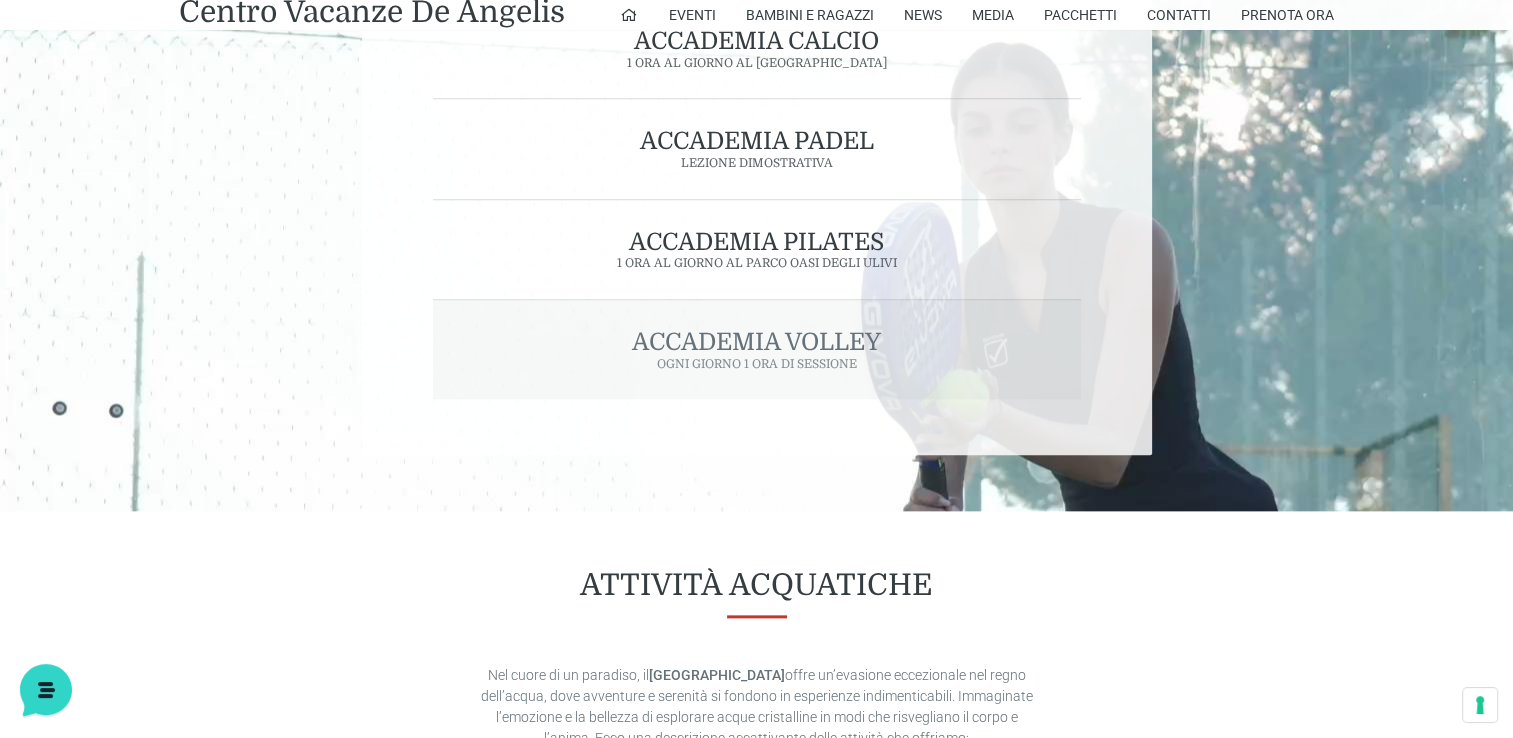 click on "Accademia Volley       ogni giorno 1 ora di sessione" at bounding box center (757, 349) 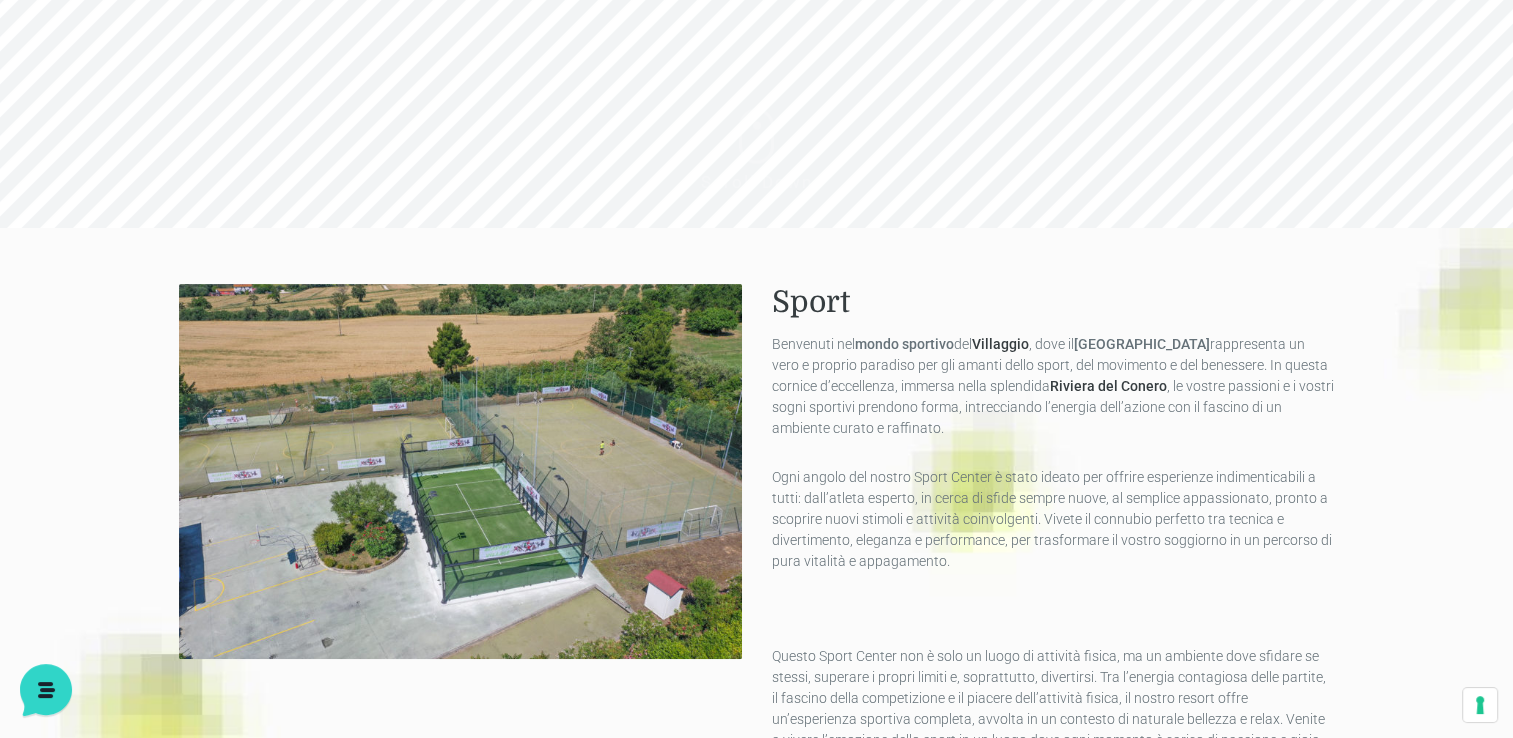 scroll, scrollTop: 0, scrollLeft: 0, axis: both 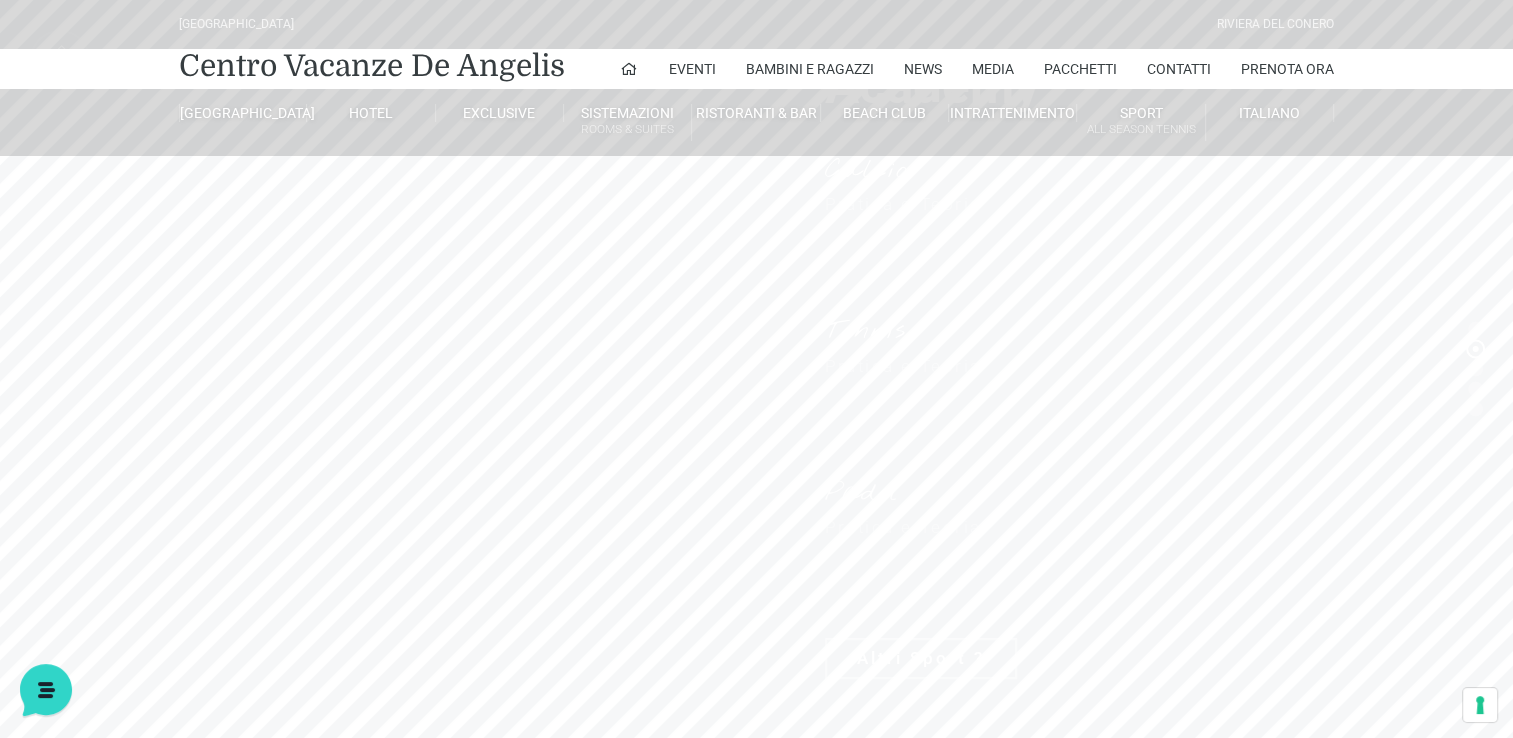 click on "Villaggio Hotel Resort
Riviera Del Conero
Centro Vacanze De Angelis
Eventi
Miss Italia
Cerimonie
Team building
Bambini e Ragazzi
Holly Beach Club
Holly Teeny Club
Holly Young Club
Piscine
Iscrizioni Holly Club
News
Media
Pacchetti
Contatti
Prenota Ora
De Angelis Resort
Parco Piscine
Oasi Naturale
Cappellina
Sala Convegni
Le Marche
Store
Concierge
Colonnina Ricarica
Mappa del Villaggio
Hotel
Suite Prestige
Camera Prestige
Camera Suite H
Sala Meeting
Exclusive
Villa Luxury
Dimora Padronale
Villa 601 Alpine
Villa Classic
Bilocale Garden Gold
Sistemazioni Rooms & Suites
Villa Trilocale Deluxe Numana
Villa Trilocale Deluxe Private Garden
Villa Bilocale Deluxe
Appartamento Trilocale Garden" at bounding box center [756, 400] 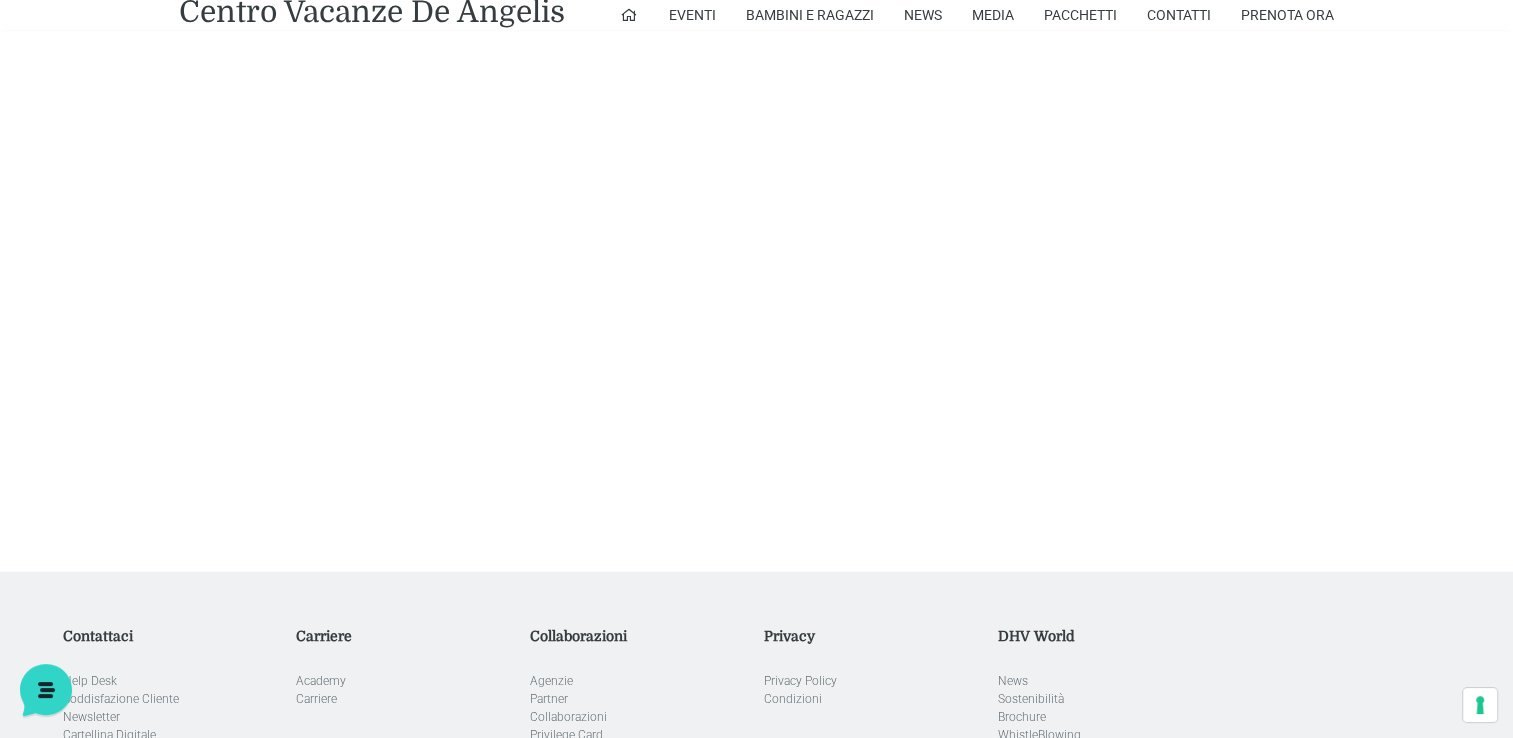 scroll, scrollTop: 5428, scrollLeft: 0, axis: vertical 